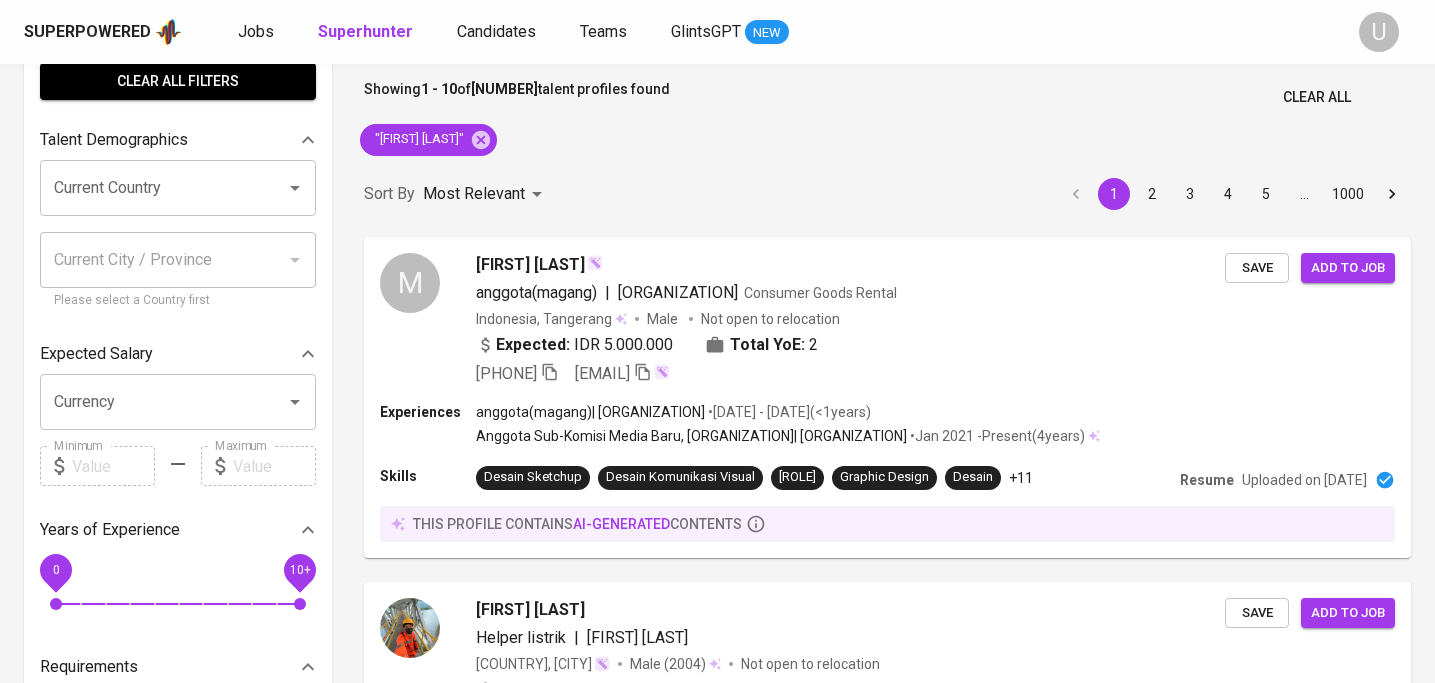 scroll, scrollTop: 0, scrollLeft: 0, axis: both 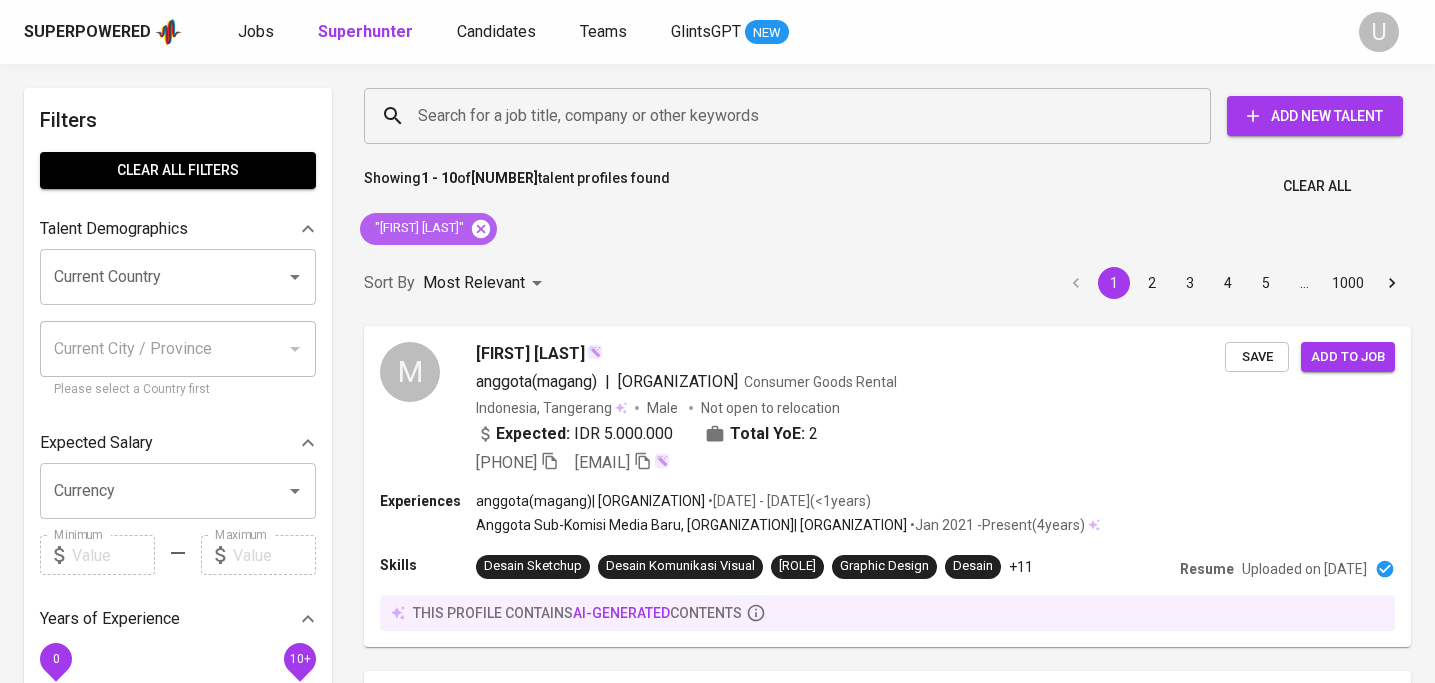 click 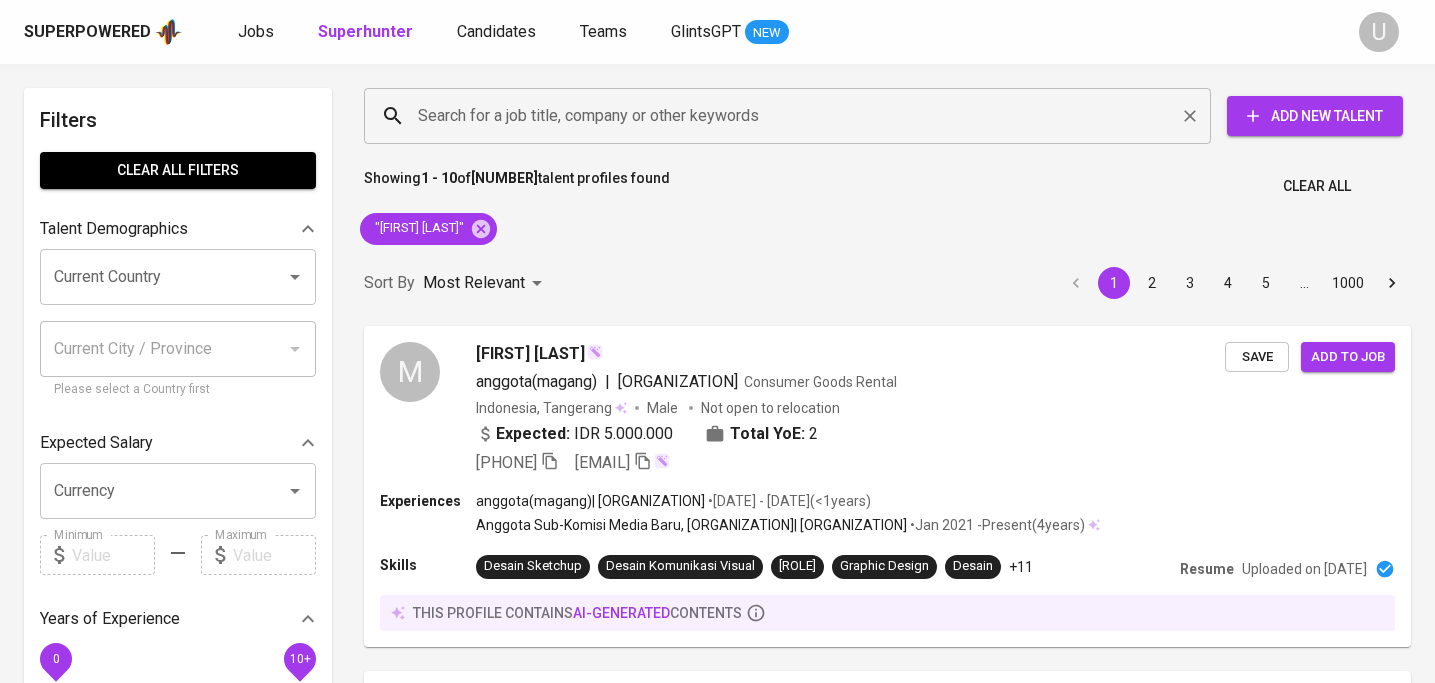 click on "Search for a job title, company or other keywords" at bounding box center (792, 116) 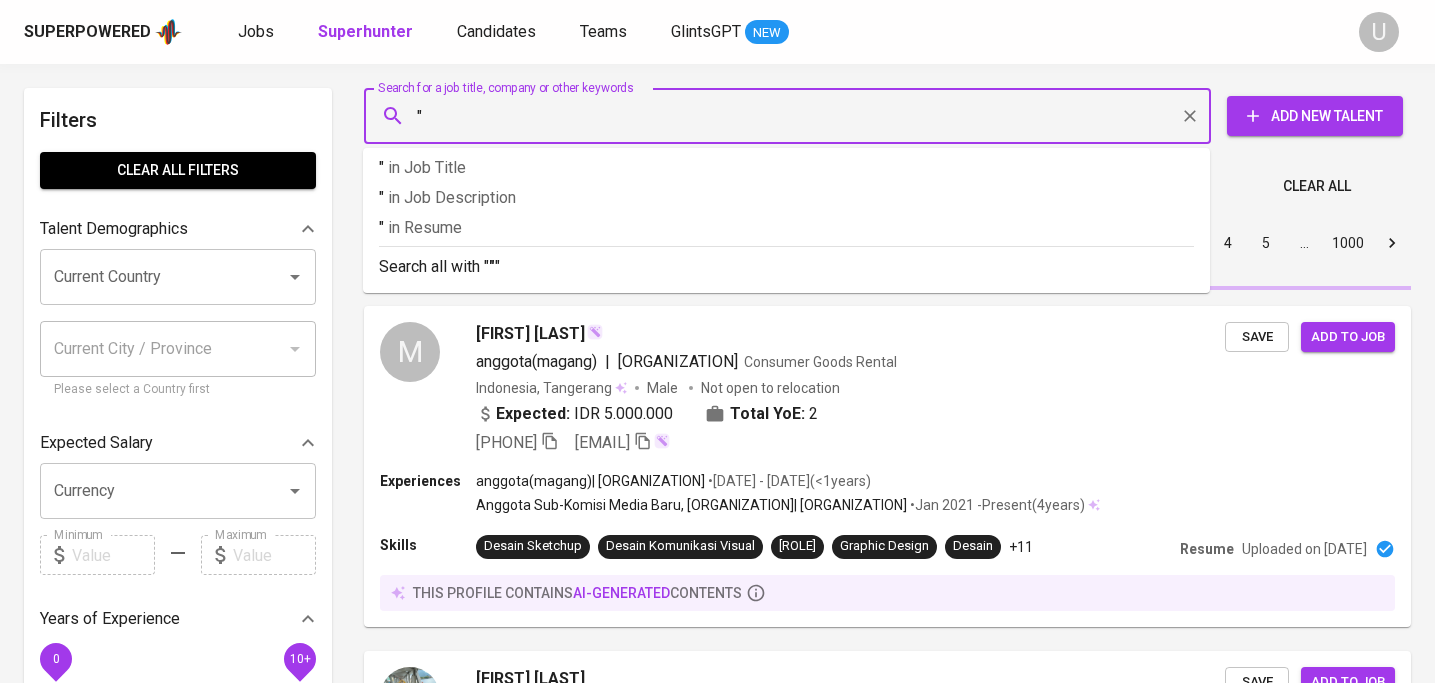 paste on "[FIRST] [LAST]" 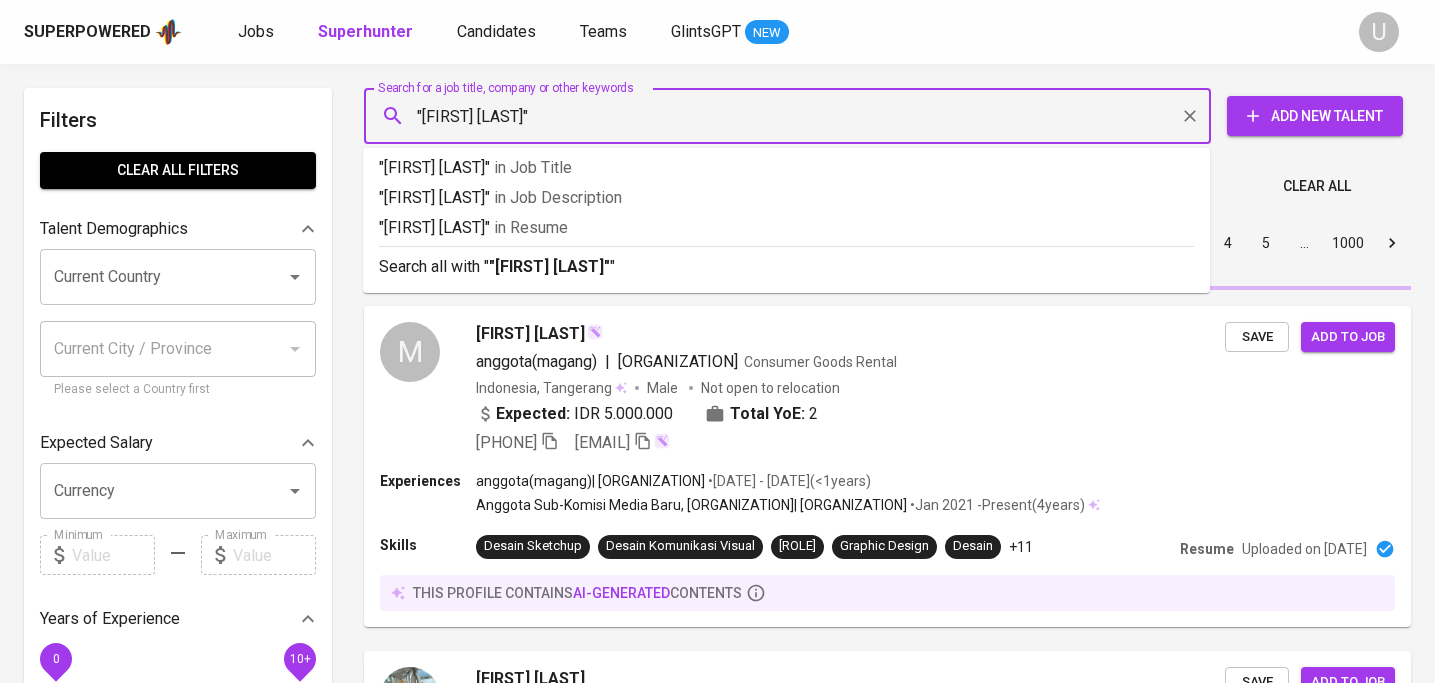 type on ""[FIRST] [LAST]"" 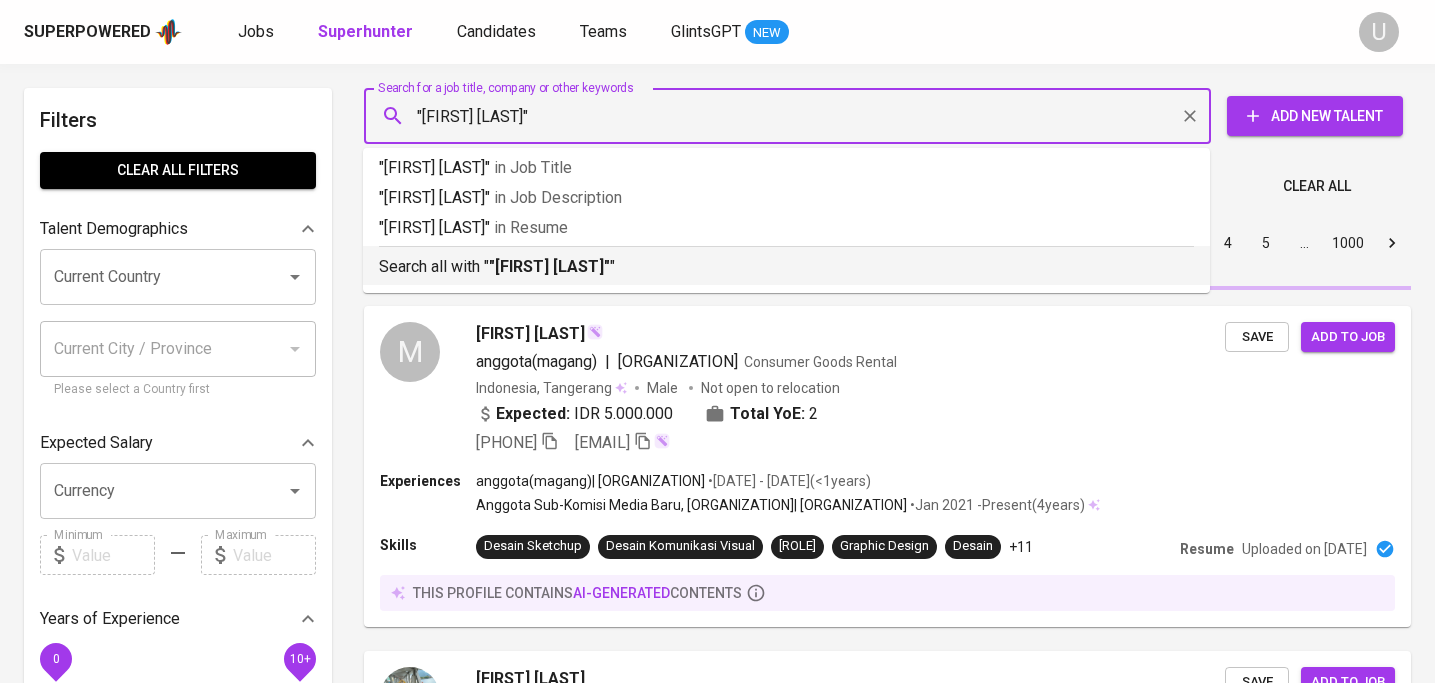 click on ""[FIRST] [LAST]" in Job Title "[FIRST] [LAST]" in Job Description "[FIRST] [LAST]" in Resume Search all with " [FIRST] [LAST] "" at bounding box center [786, 220] 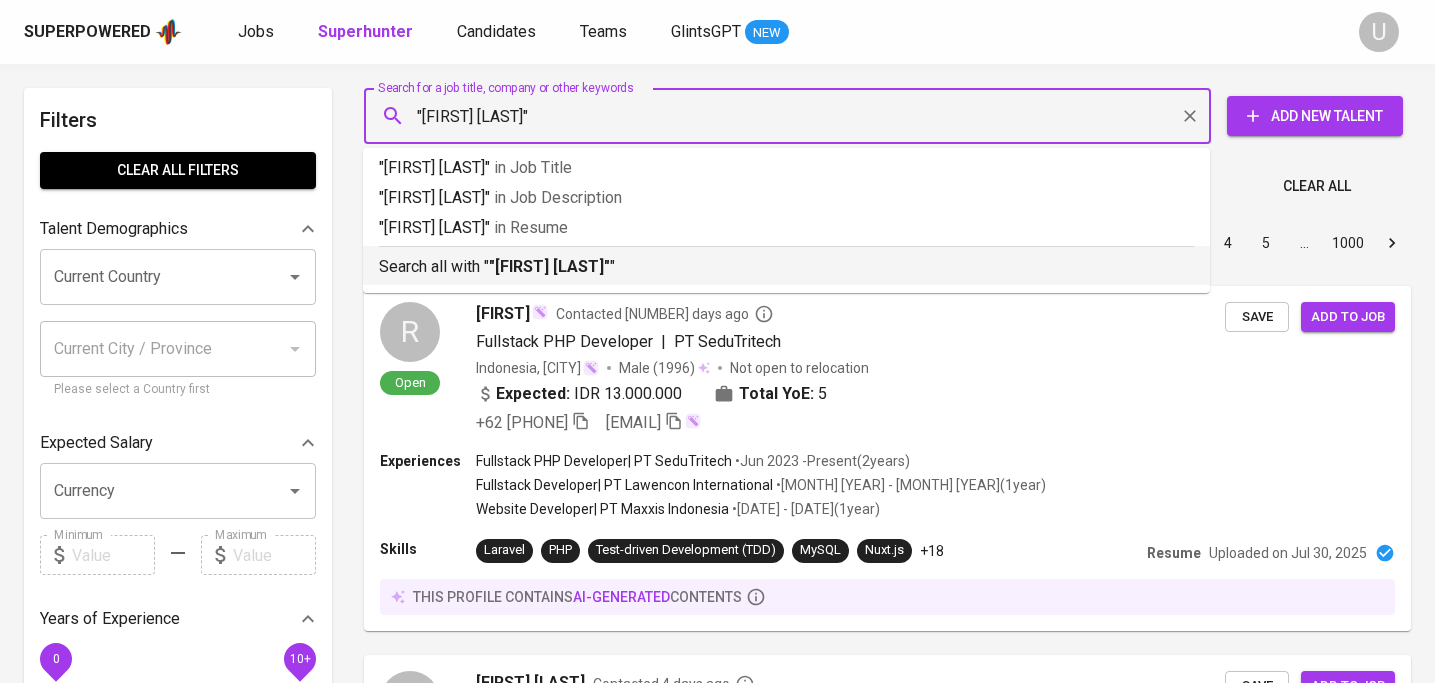 click on ""[FIRST] [LAST]"" at bounding box center (549, 266) 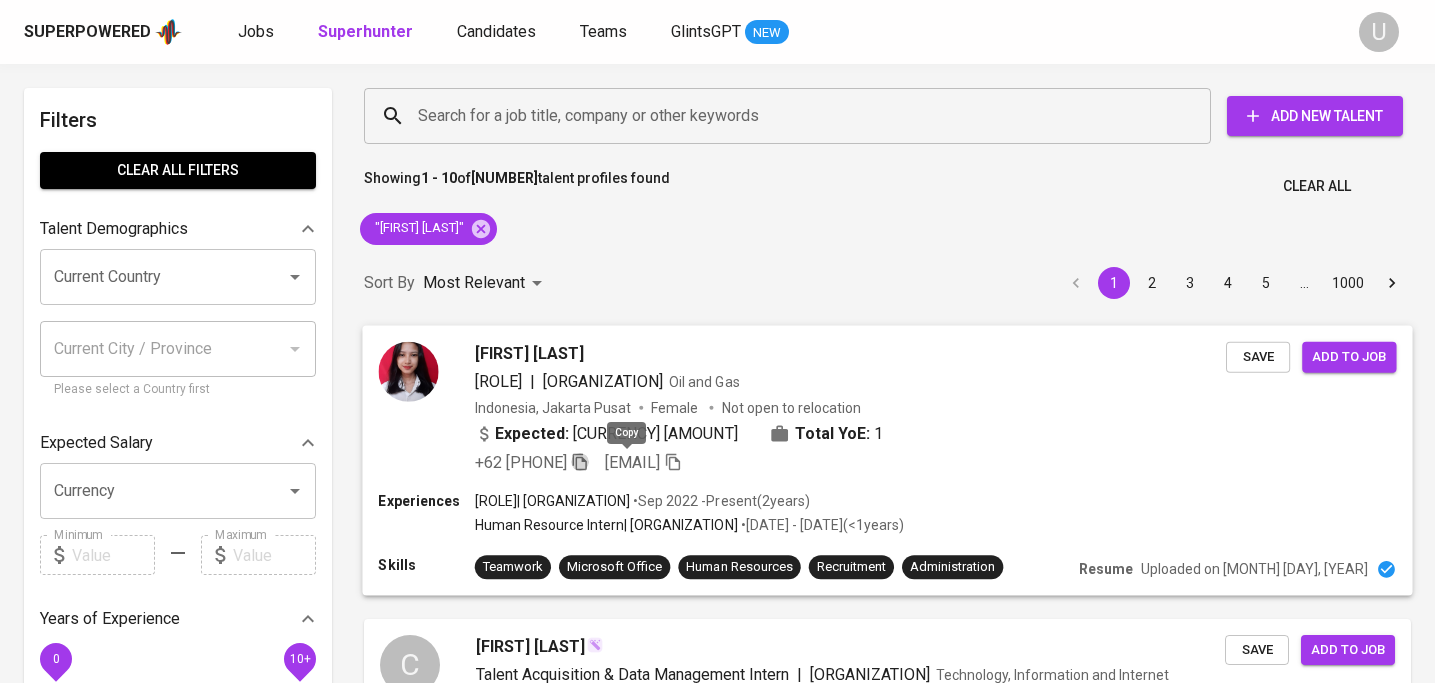 click 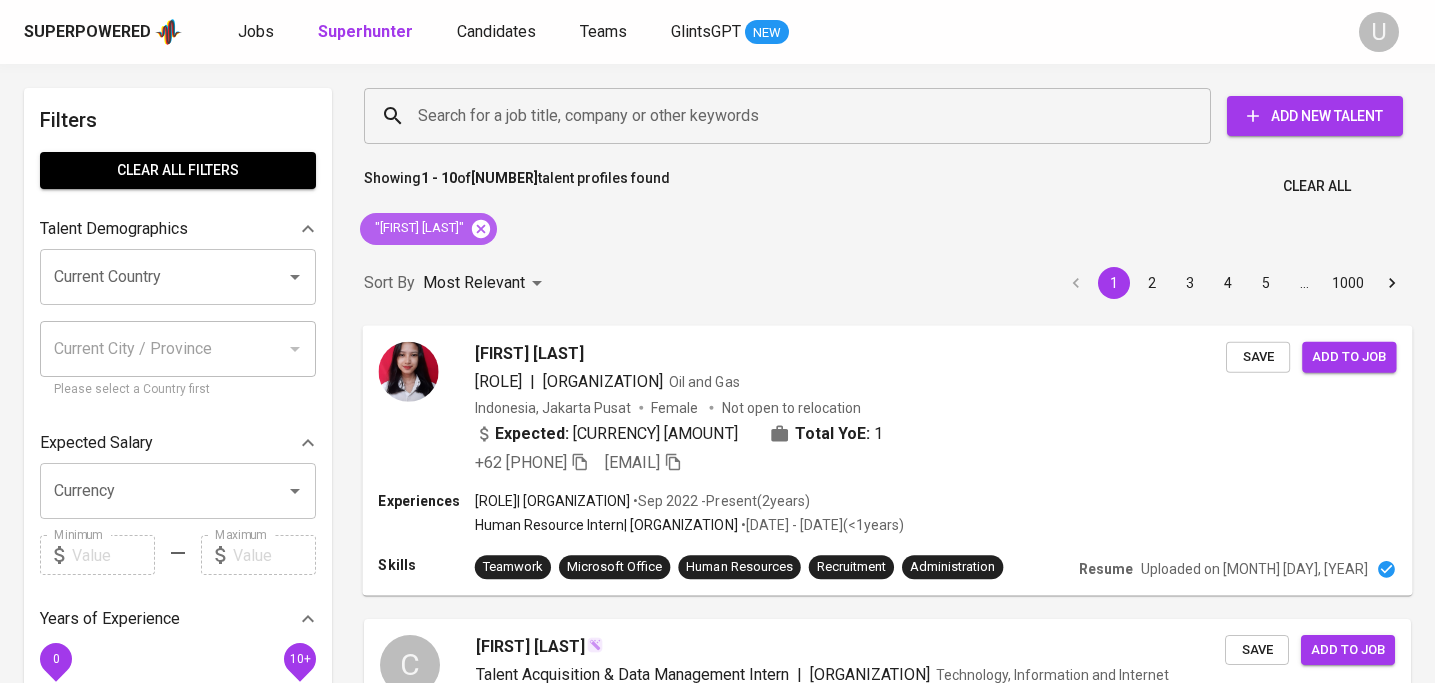 click 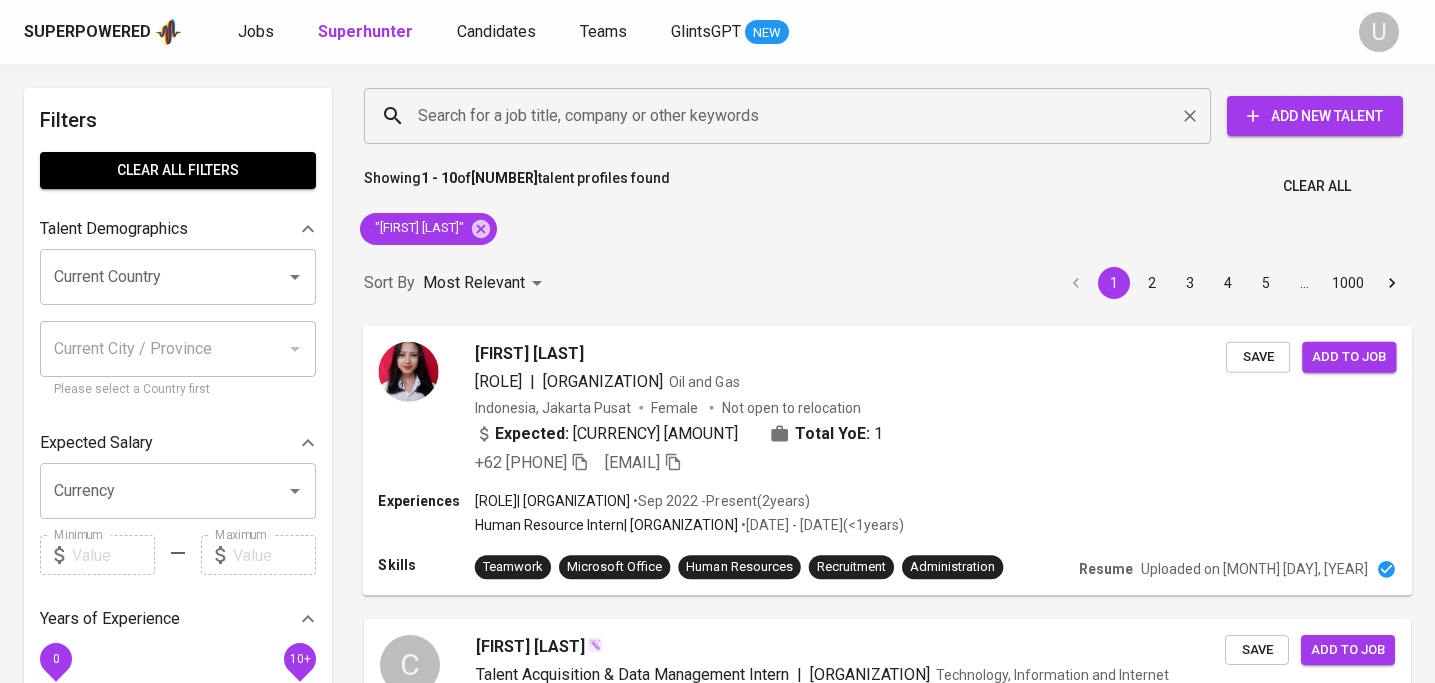 click on "Search for a job title, company or other keywords" at bounding box center (792, 116) 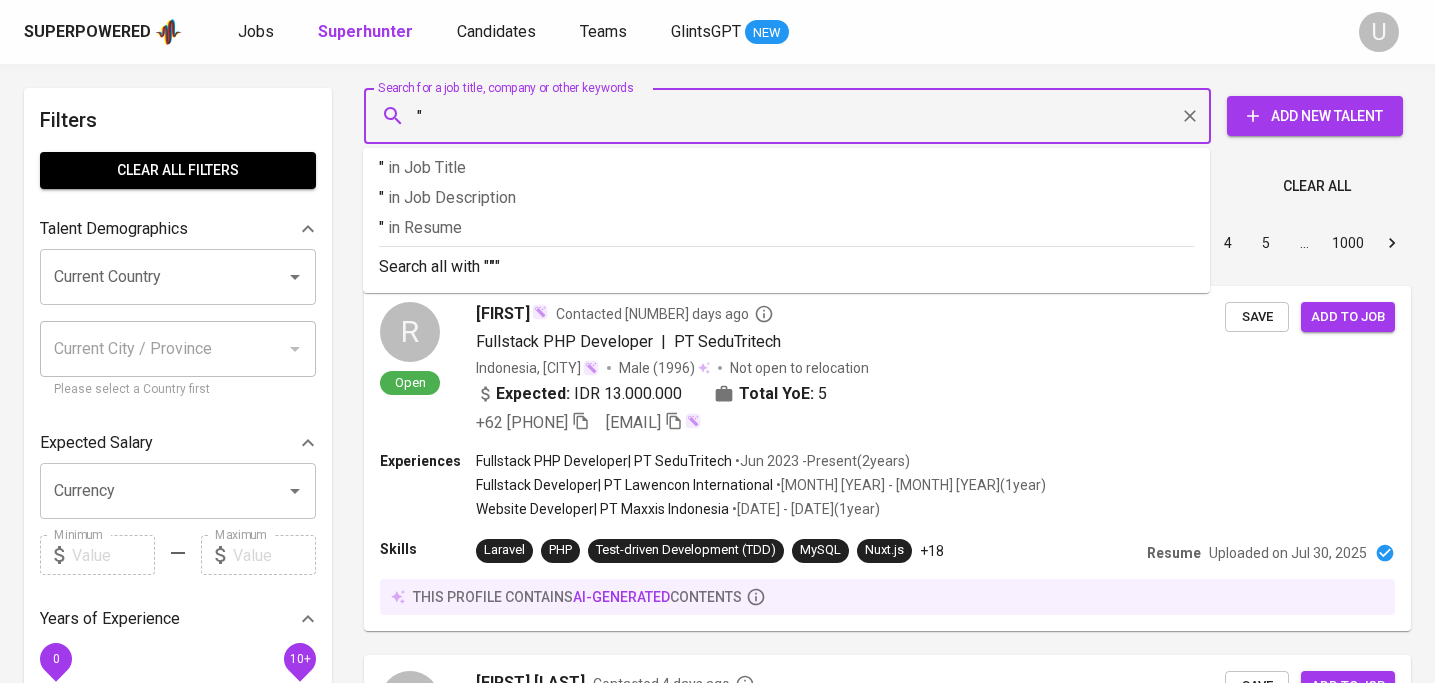 paste on "Baiq Fani Maulina Putri" 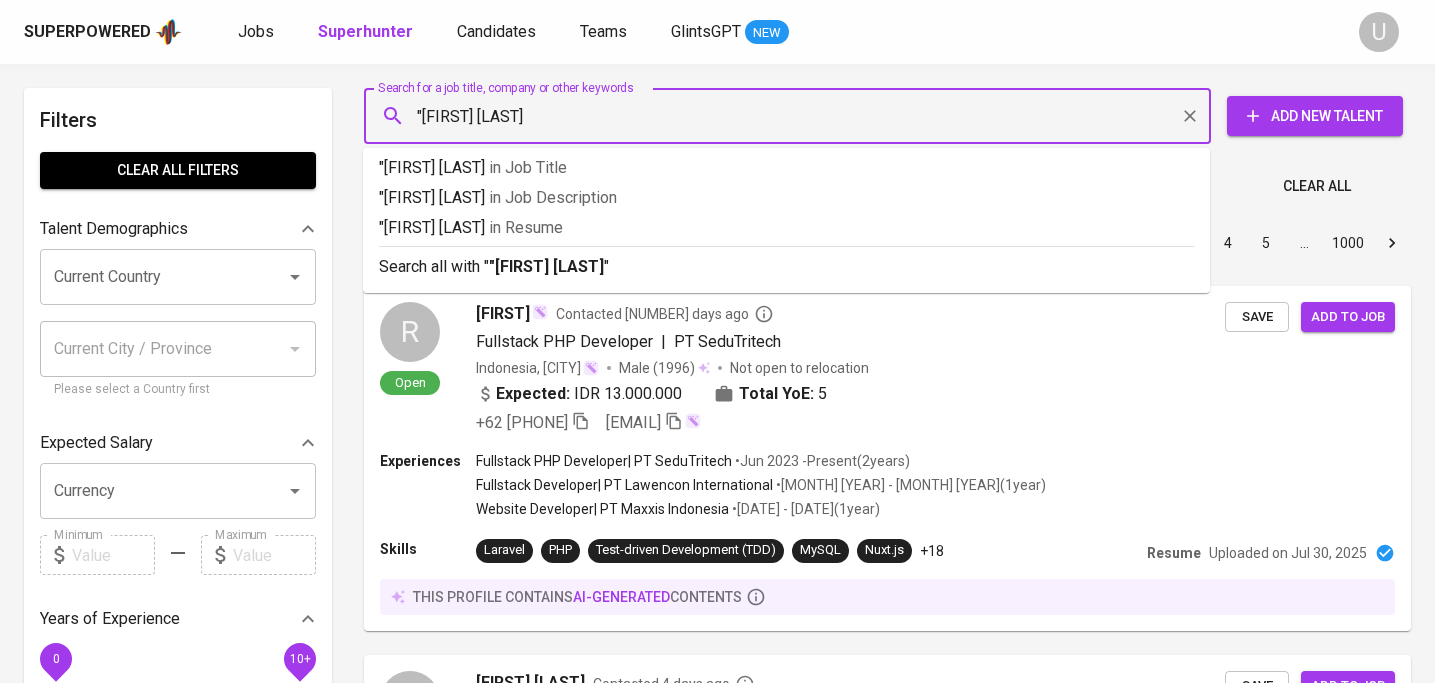 type on ""Baiq Fani Maulina Putri"" 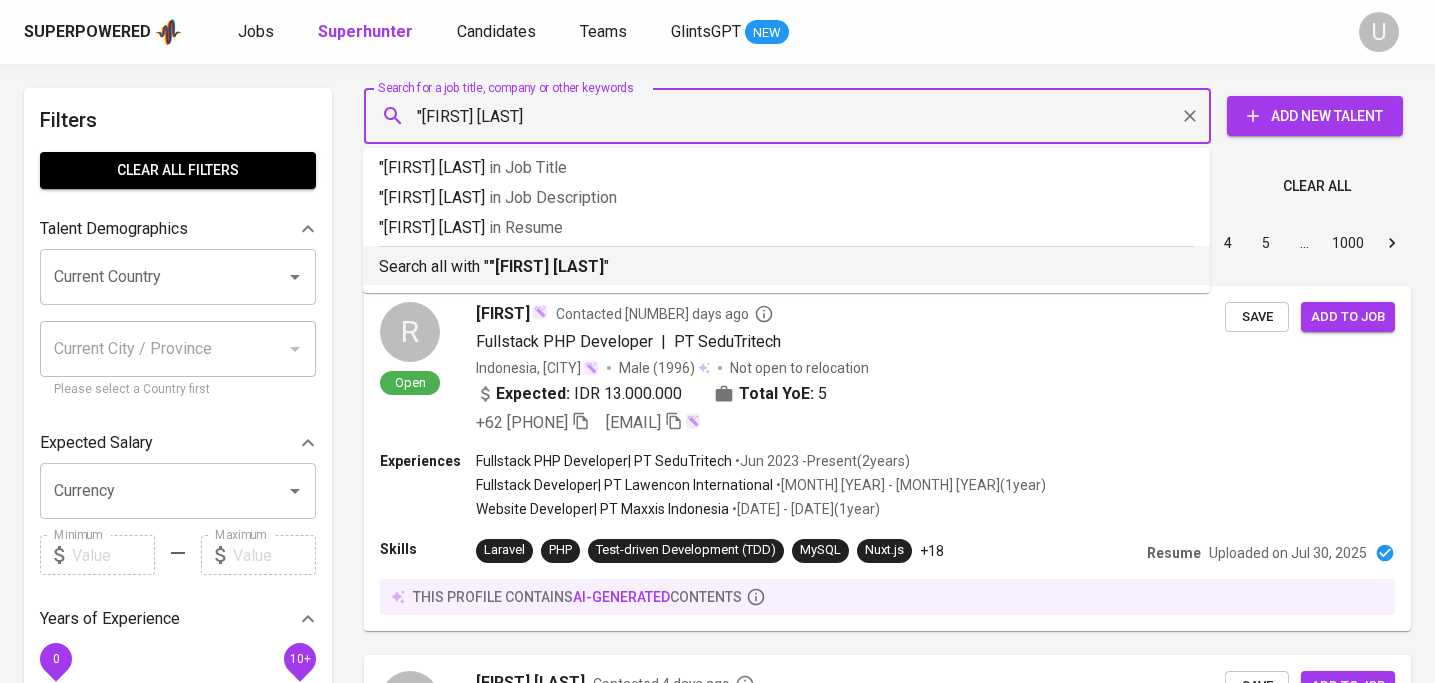click on ""Baiq Fani Maulina Putri"   in   Job Title "Baiq Fani Maulina Putri"   in   Job Description "Baiq Fani Maulina Putri"   in   Resume Search all with " "Baiq Fani Maulina Putri" "" at bounding box center (786, 220) 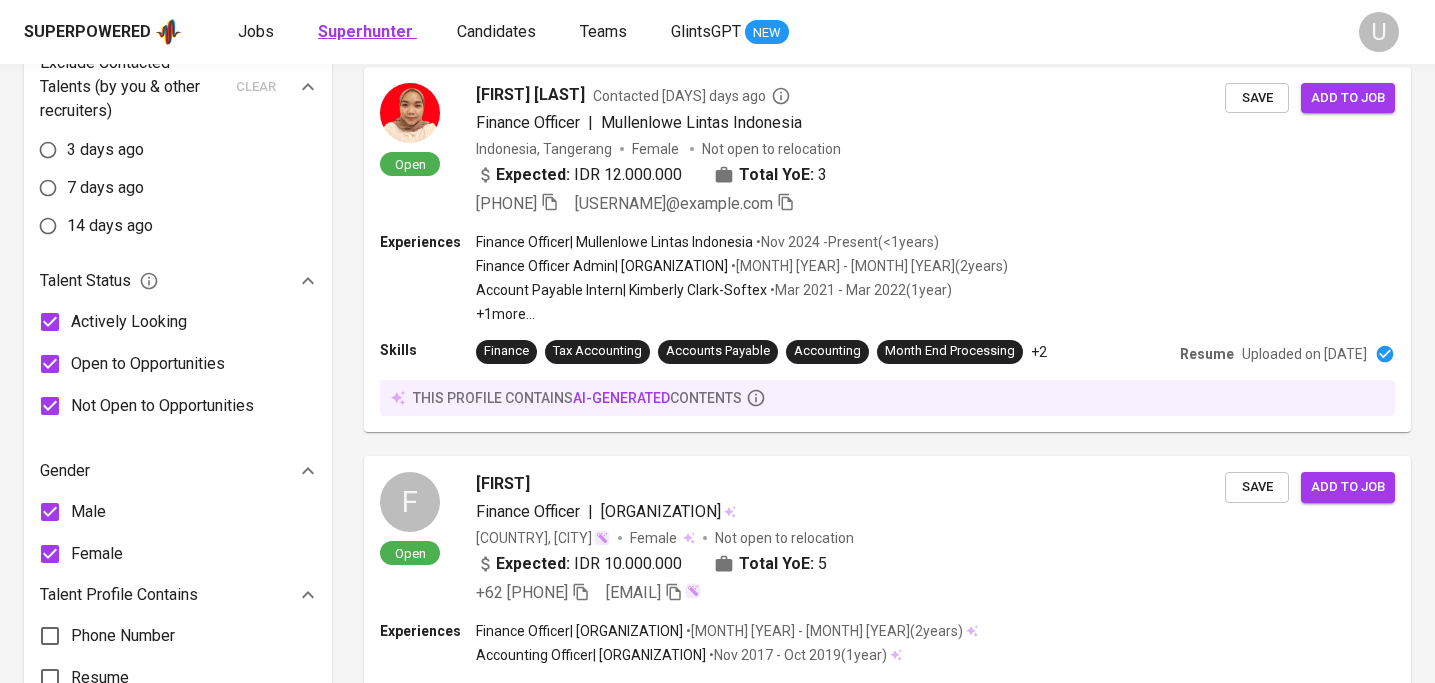 scroll, scrollTop: 0, scrollLeft: 0, axis: both 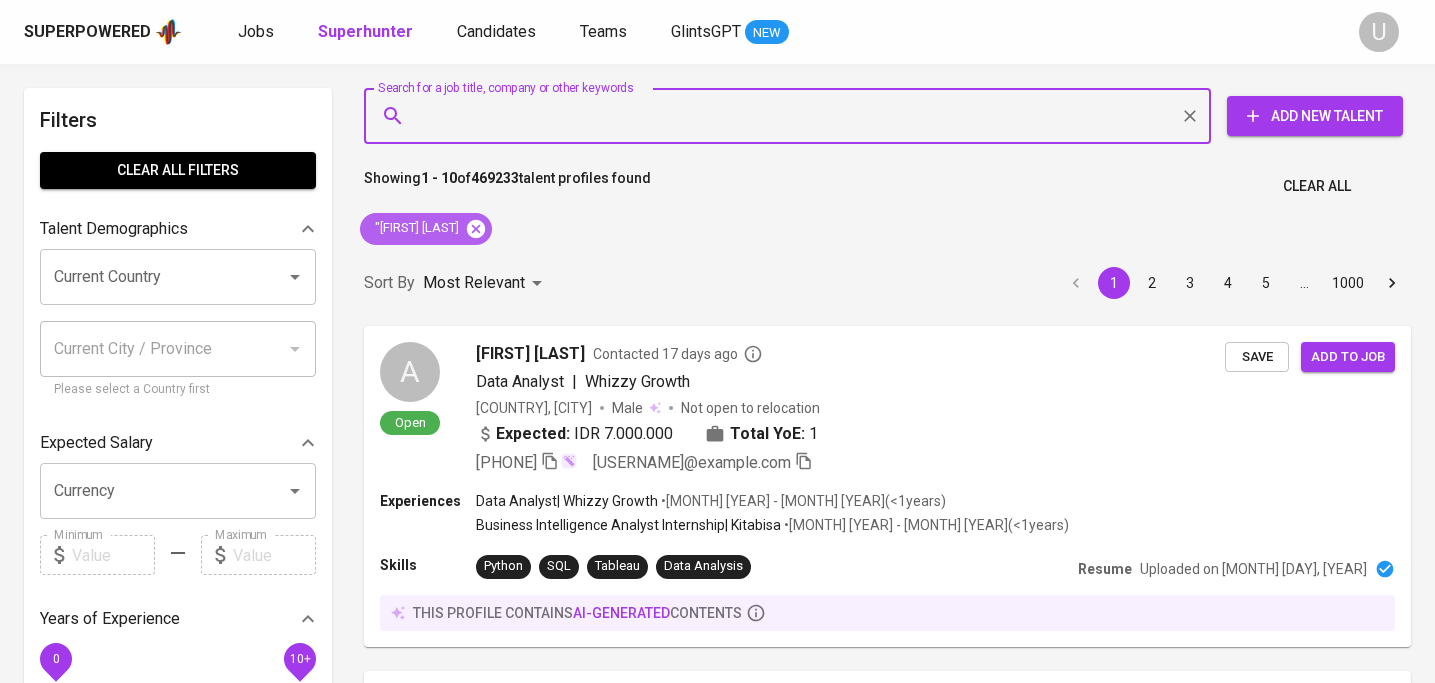 click 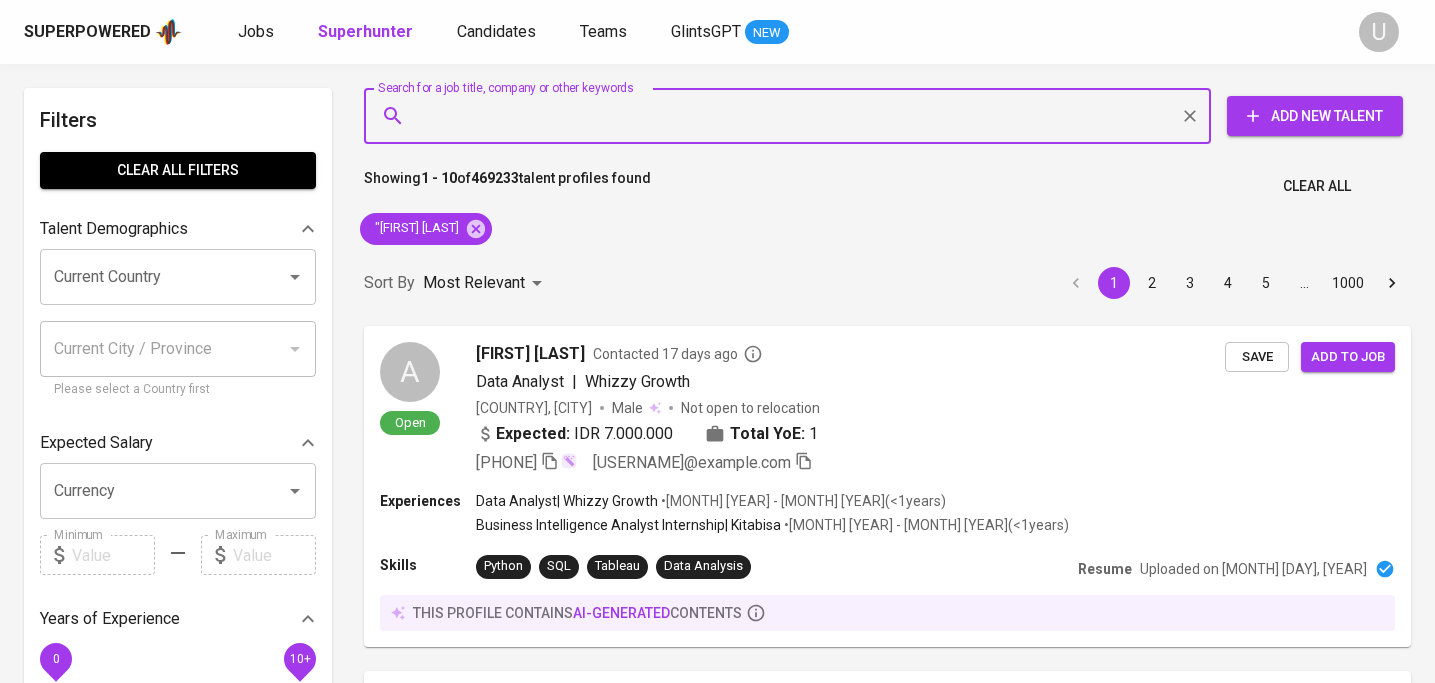 click on "Search for a job title, company or other keywords" at bounding box center [792, 116] 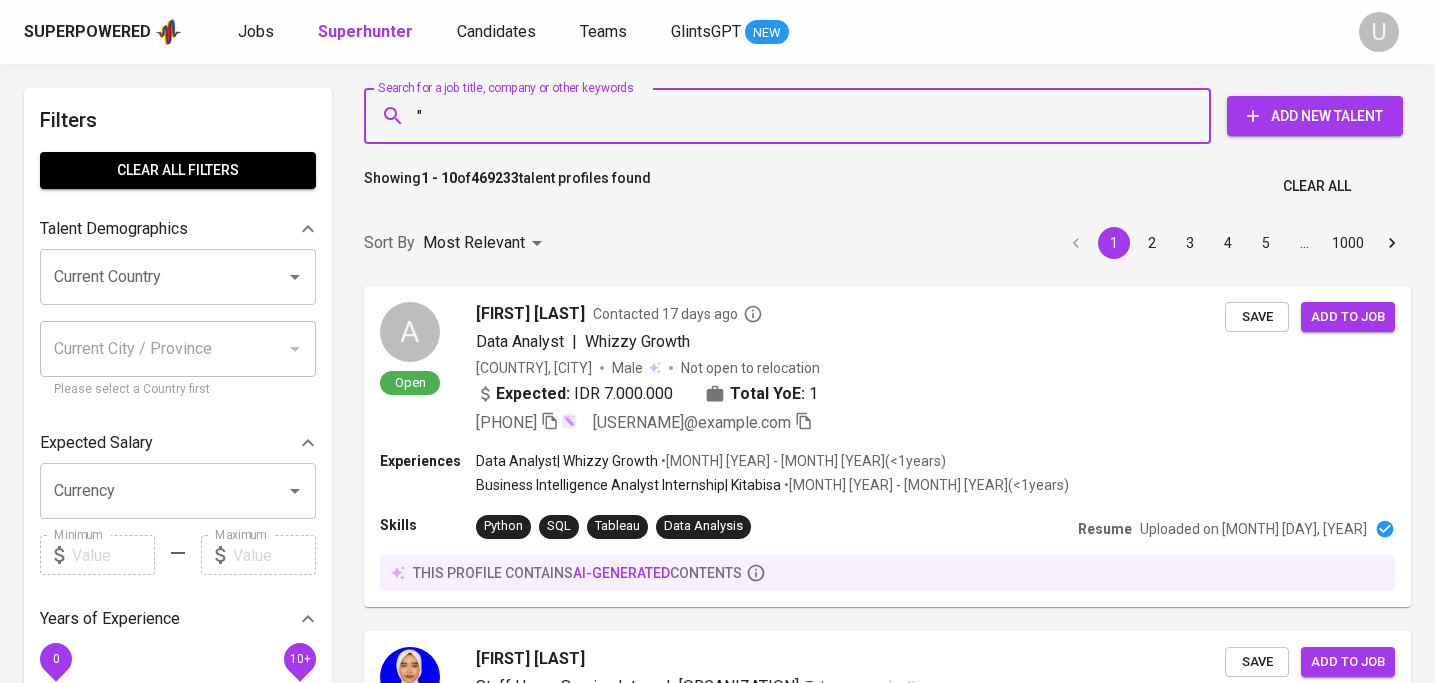 paste on "Dini Khairiyah" 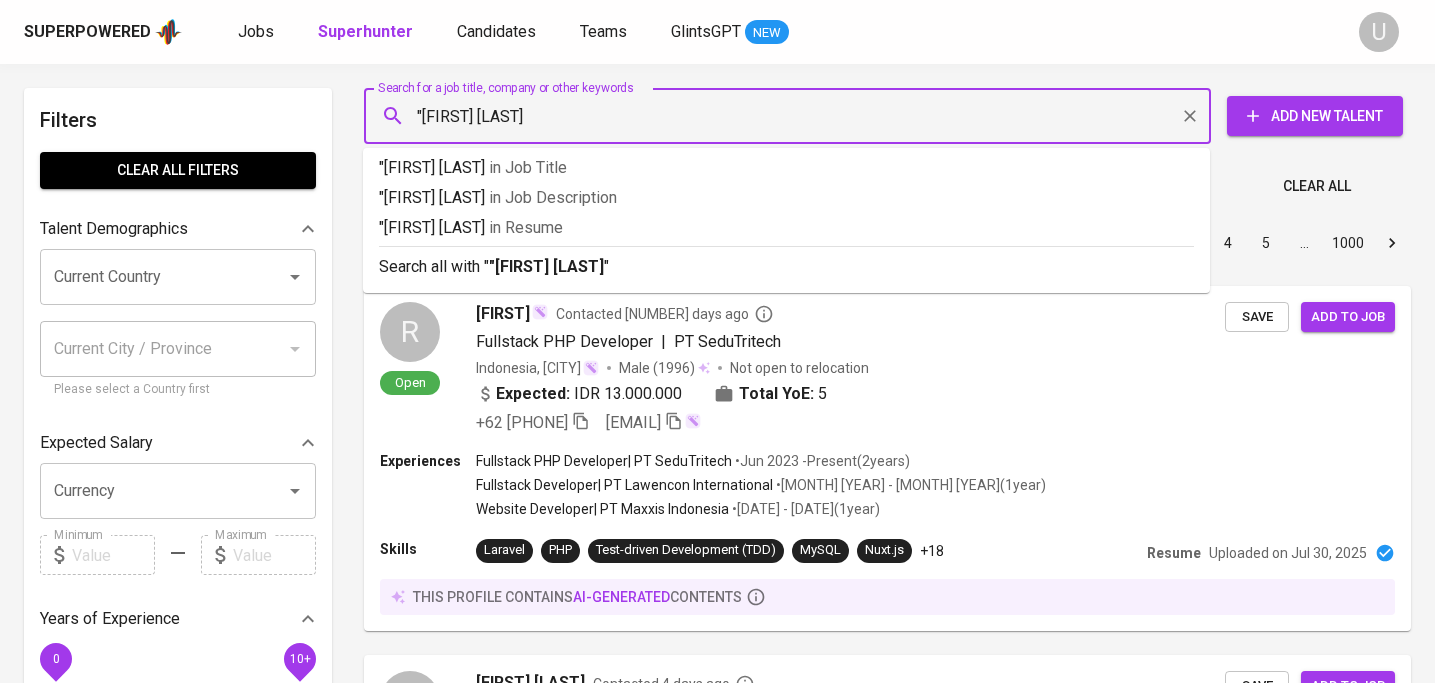 type on ""Dini Khairiyah"" 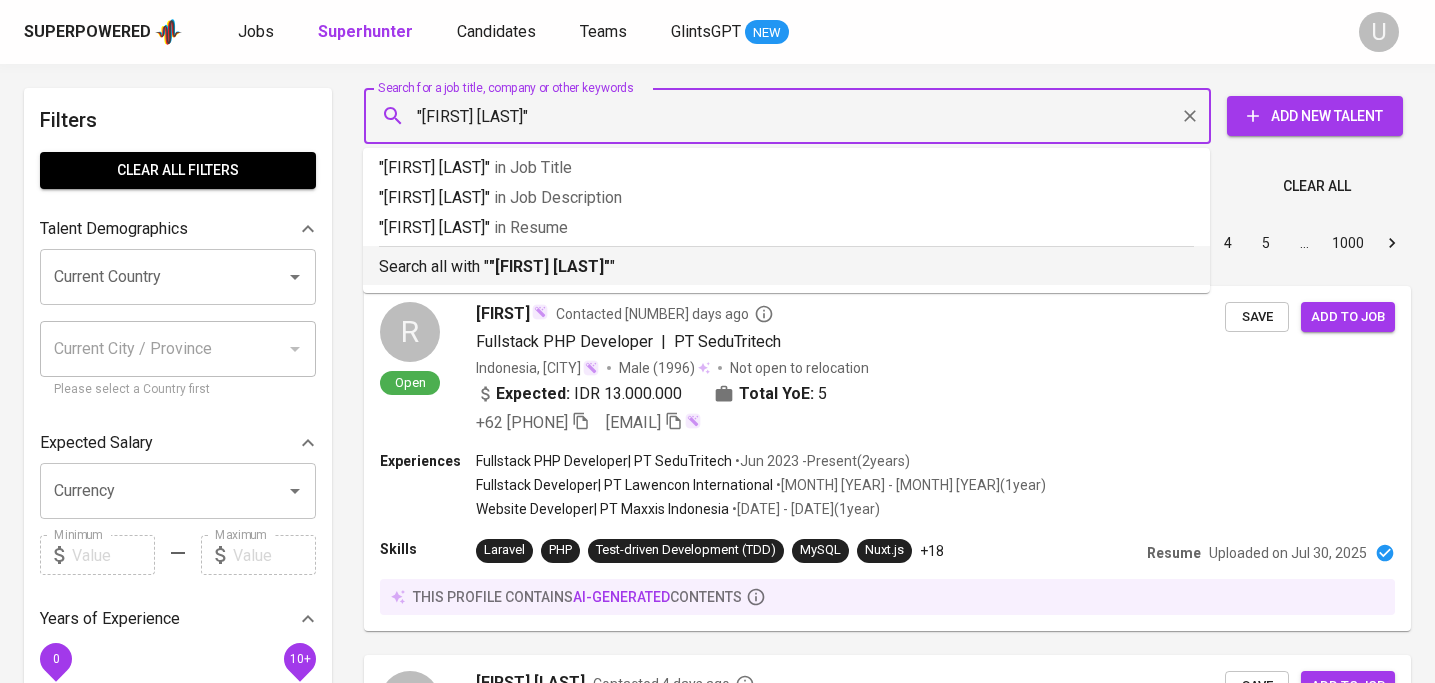 click on ""Dini Khairiyah"" at bounding box center [549, 266] 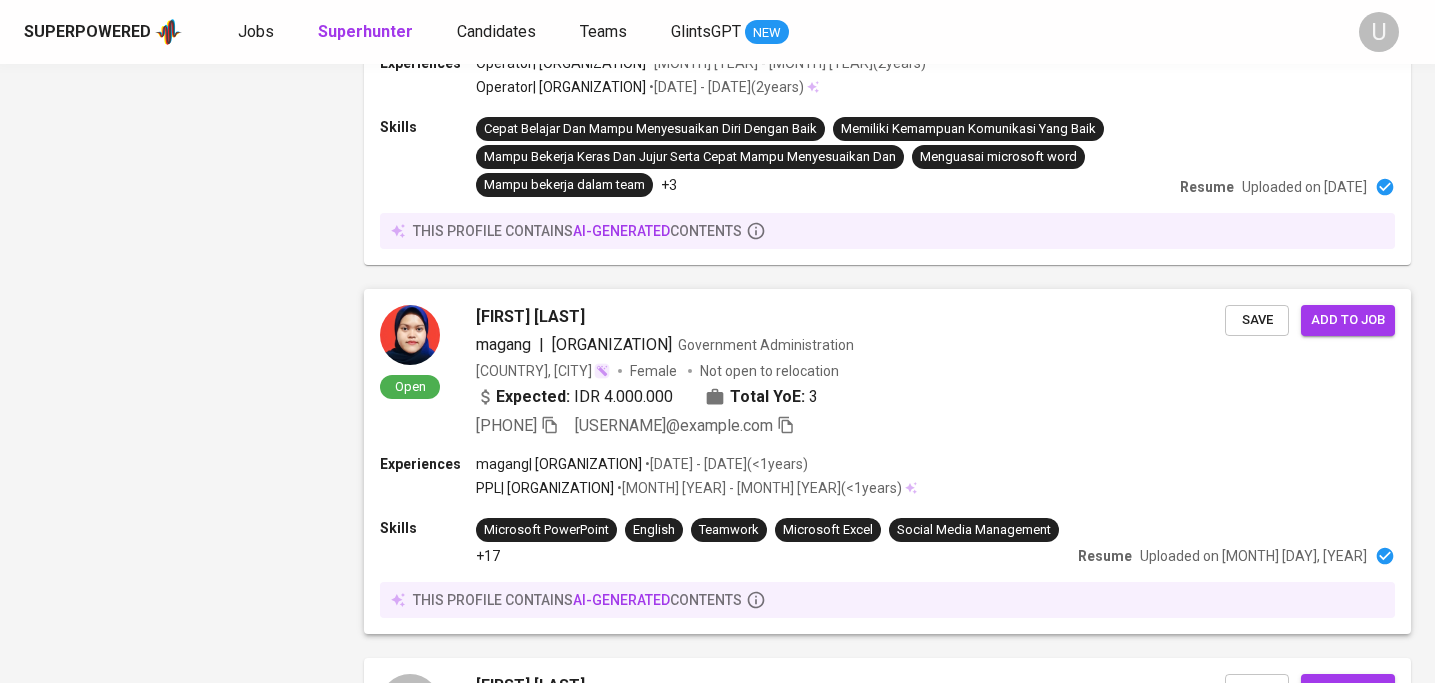 scroll, scrollTop: 2397, scrollLeft: 0, axis: vertical 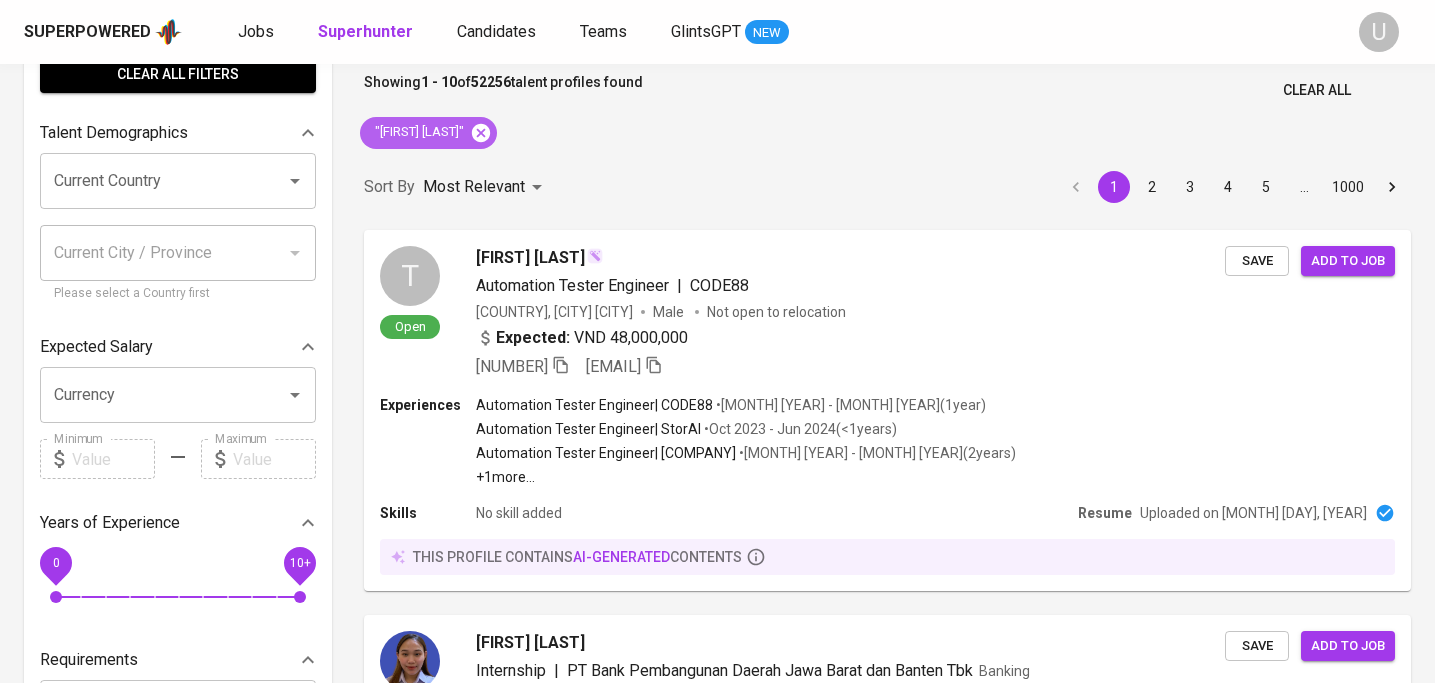 click 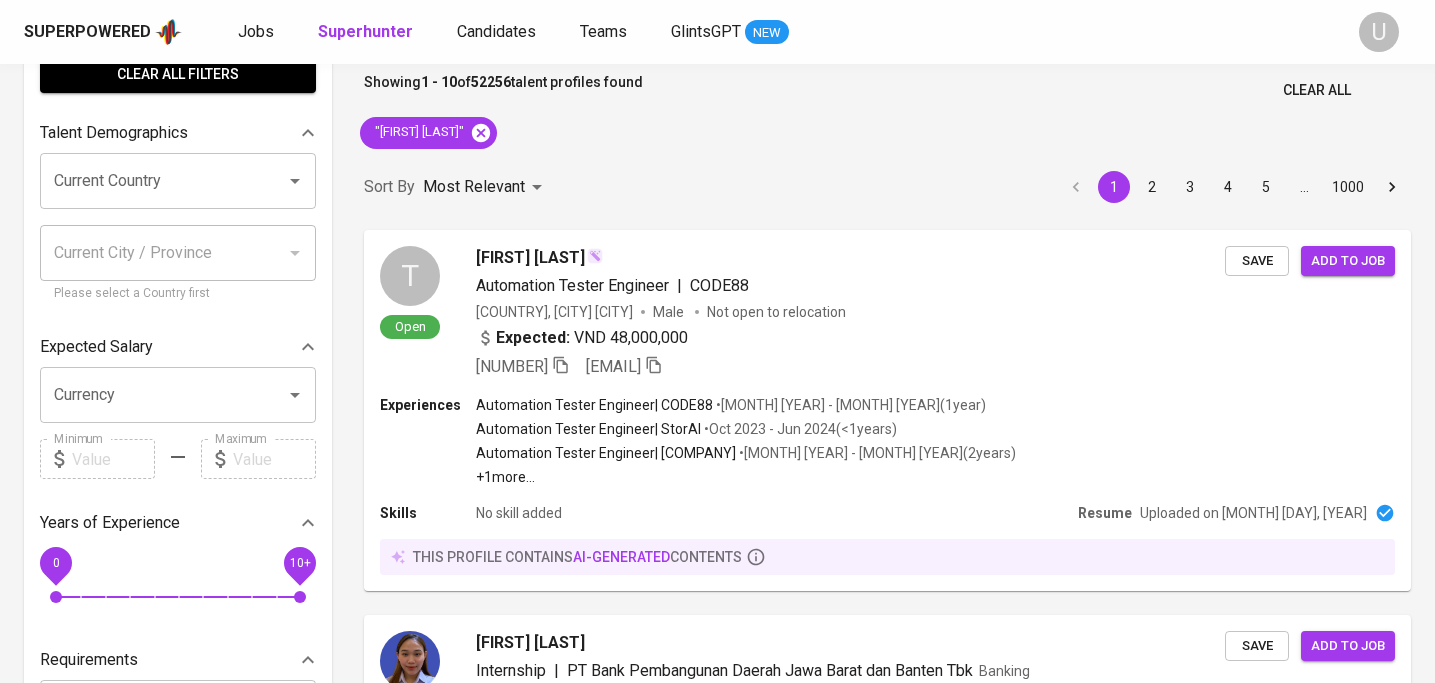 click on "Most Relevant" at bounding box center (474, 187) 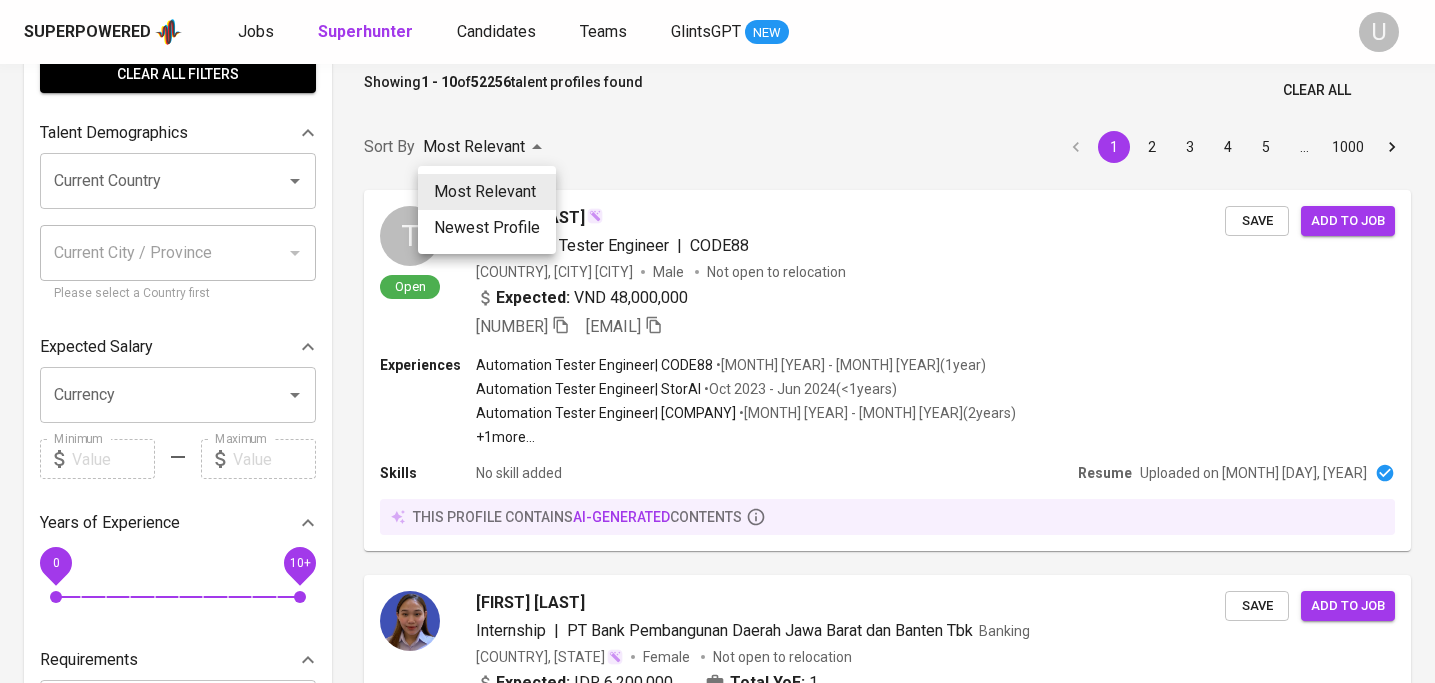 scroll, scrollTop: 0, scrollLeft: 0, axis: both 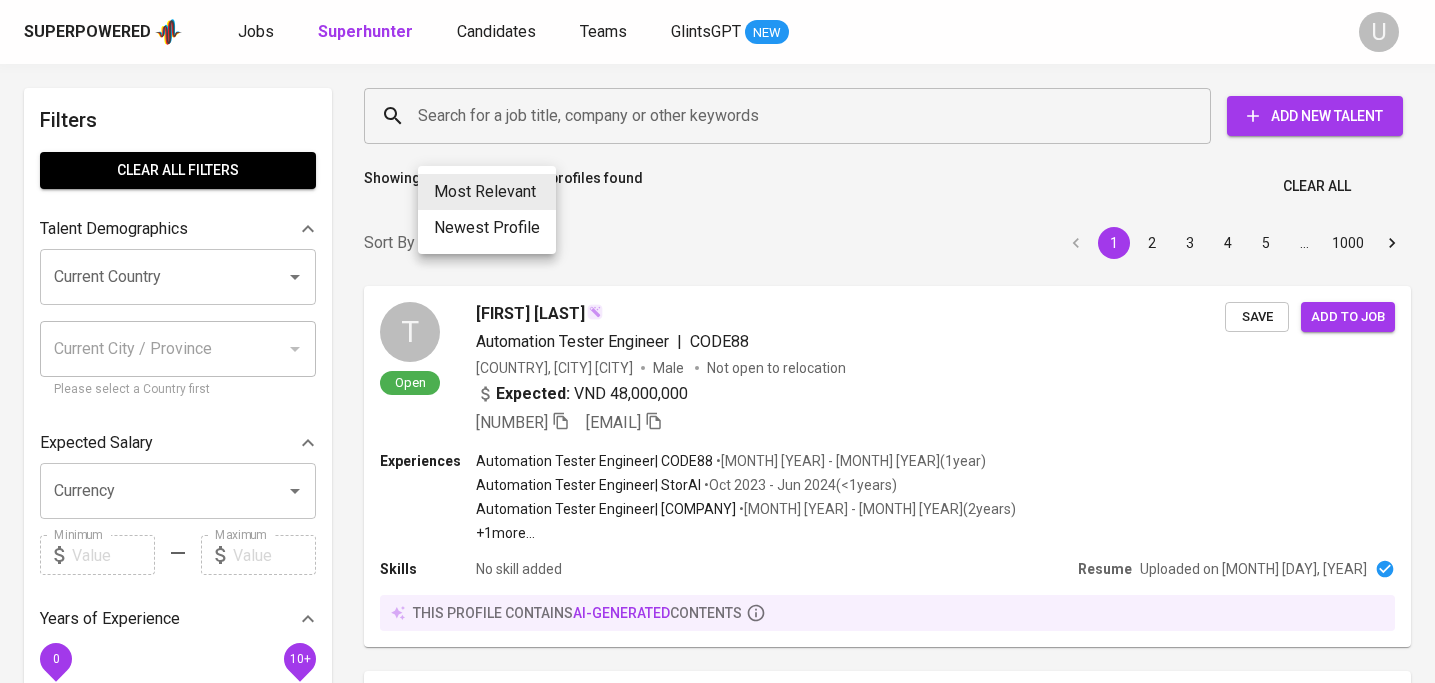click at bounding box center [717, 341] 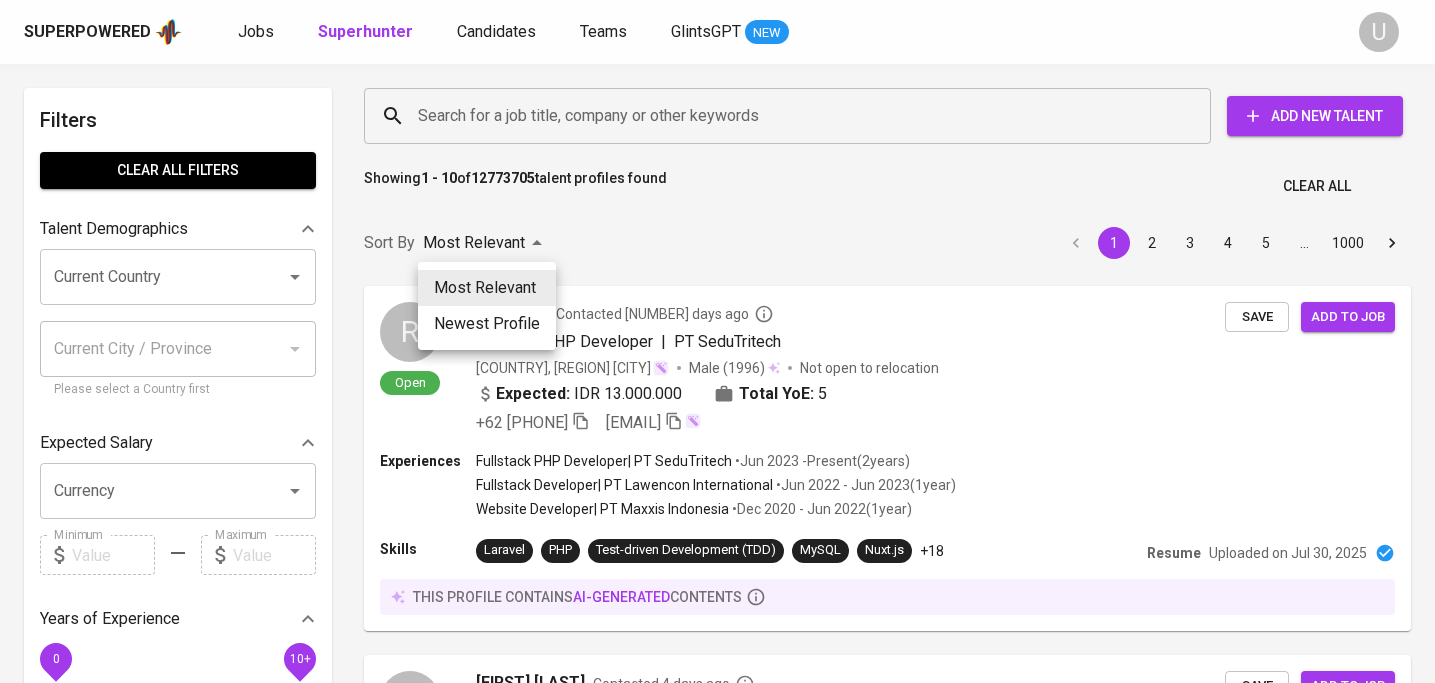 click at bounding box center (717, 341) 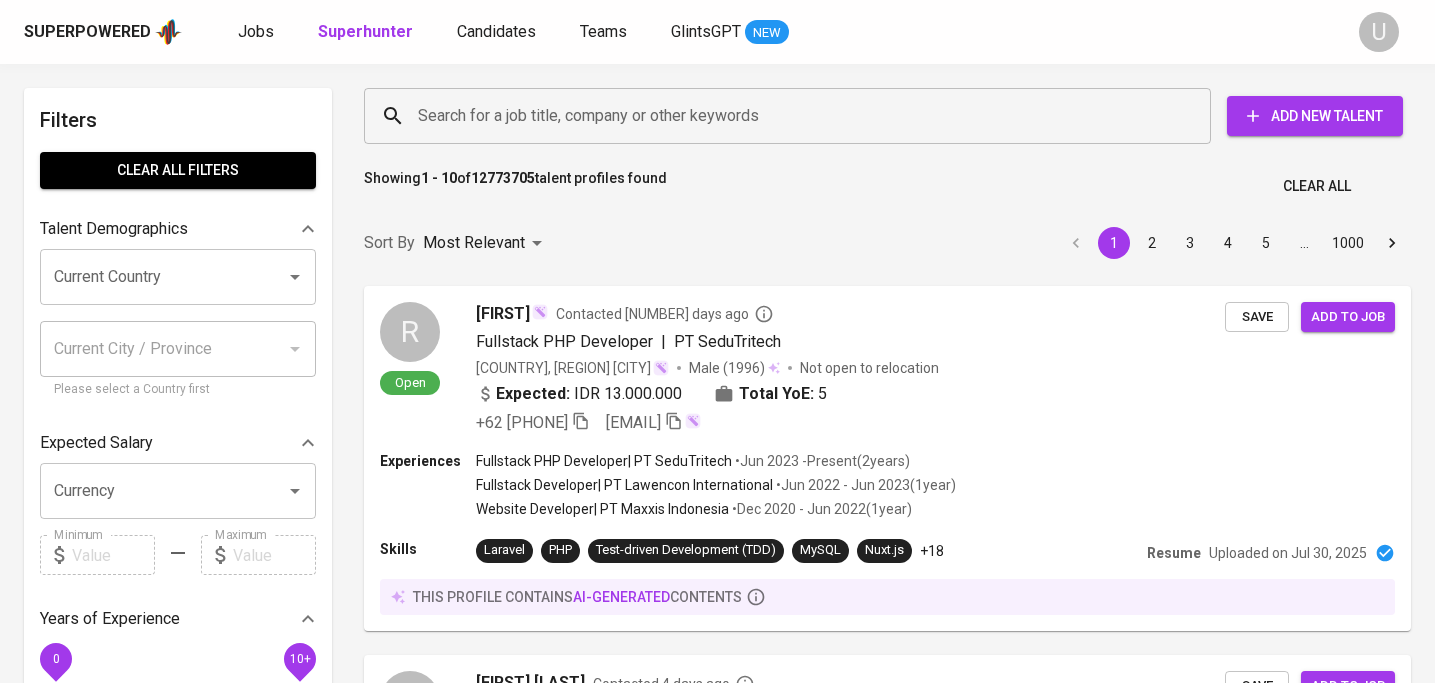 click on "Search for a job title, company or other keywords" at bounding box center (792, 116) 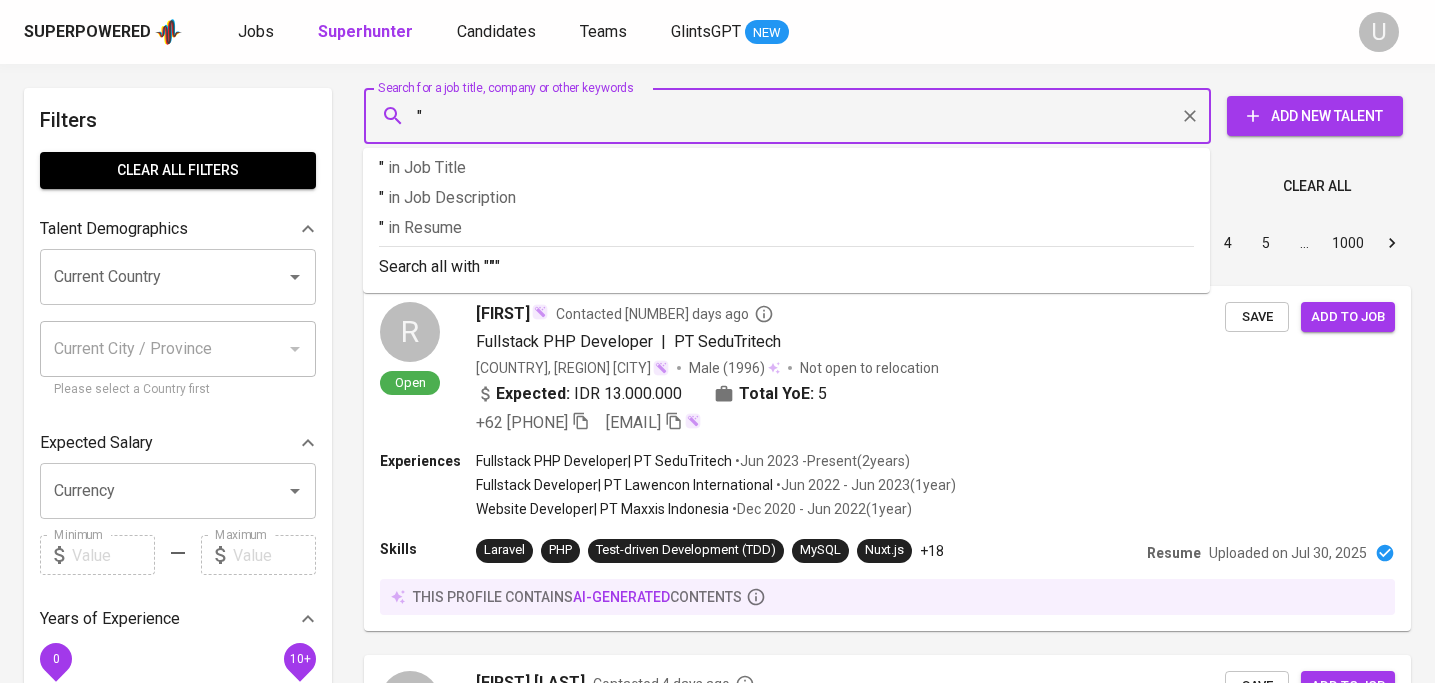 paste on "Esi Lacosta" 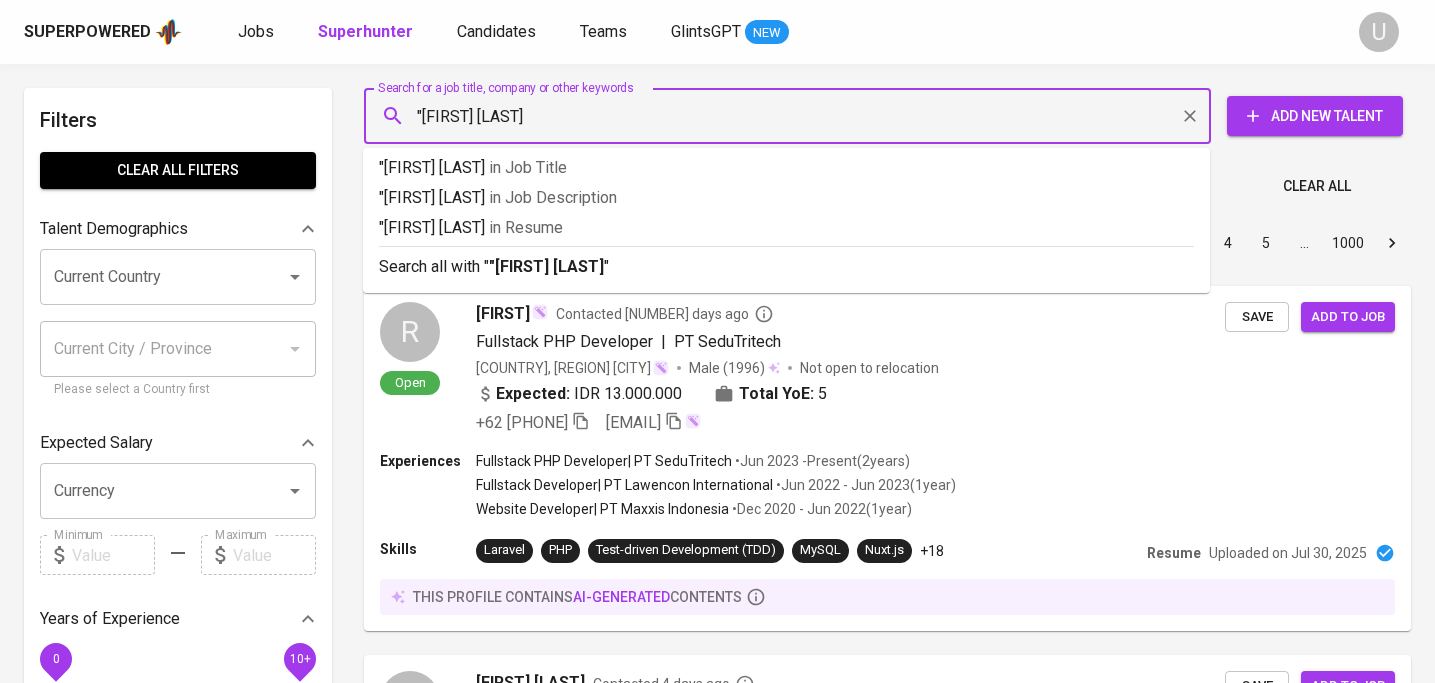 type on ""Esi Lacosta"" 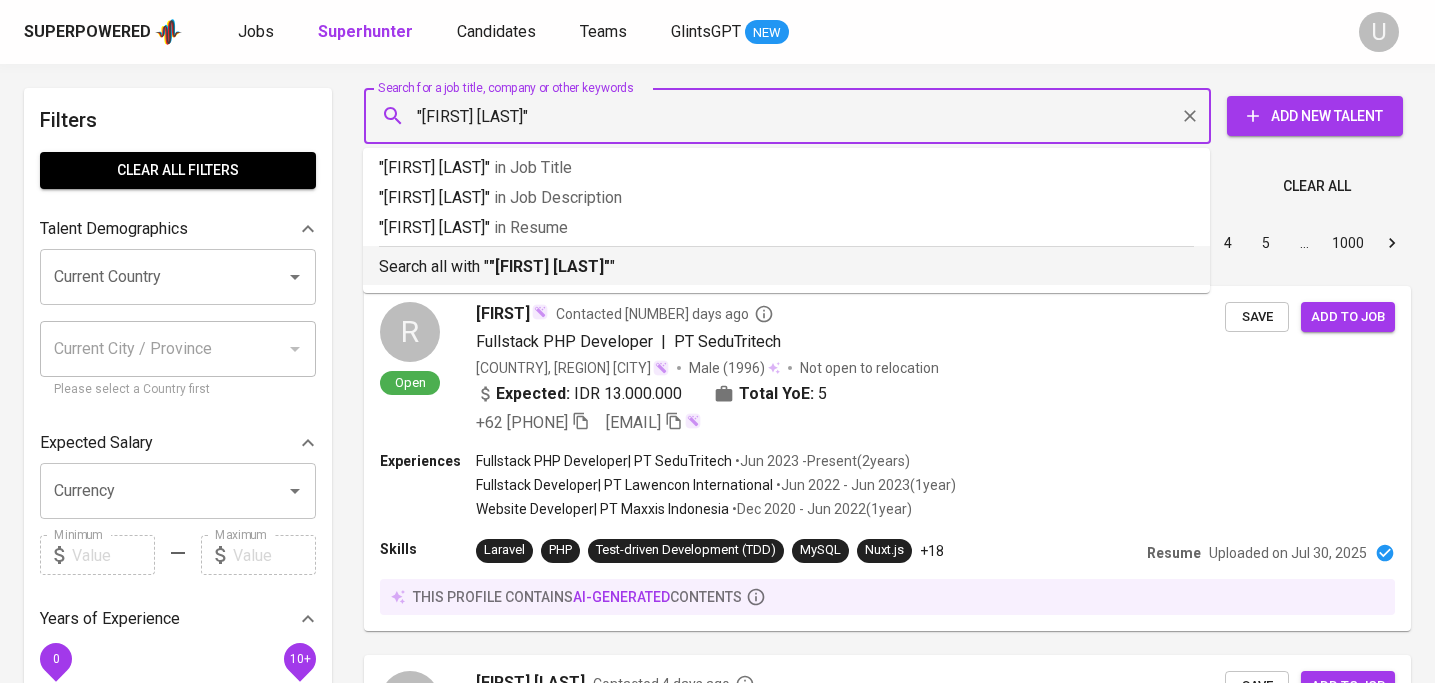 click on "Search all with " "Esi Lacosta" "" at bounding box center (786, 267) 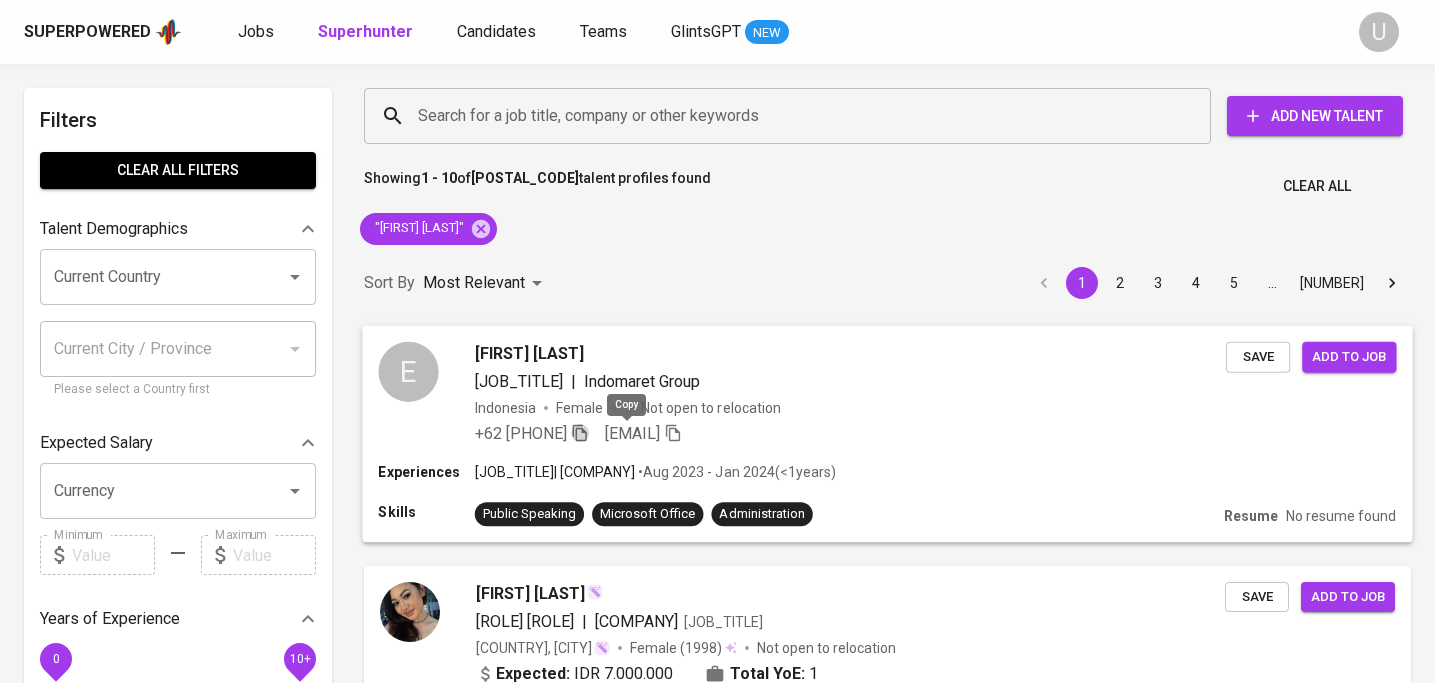 click 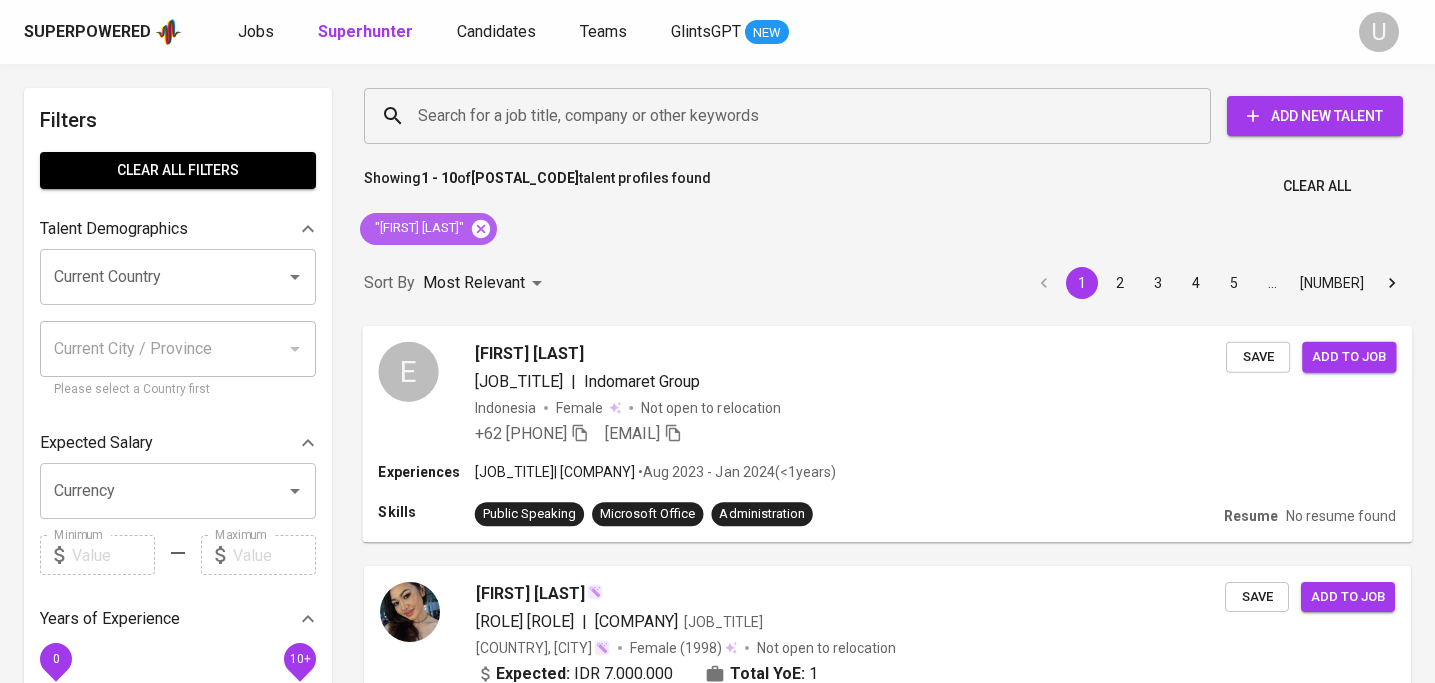 click 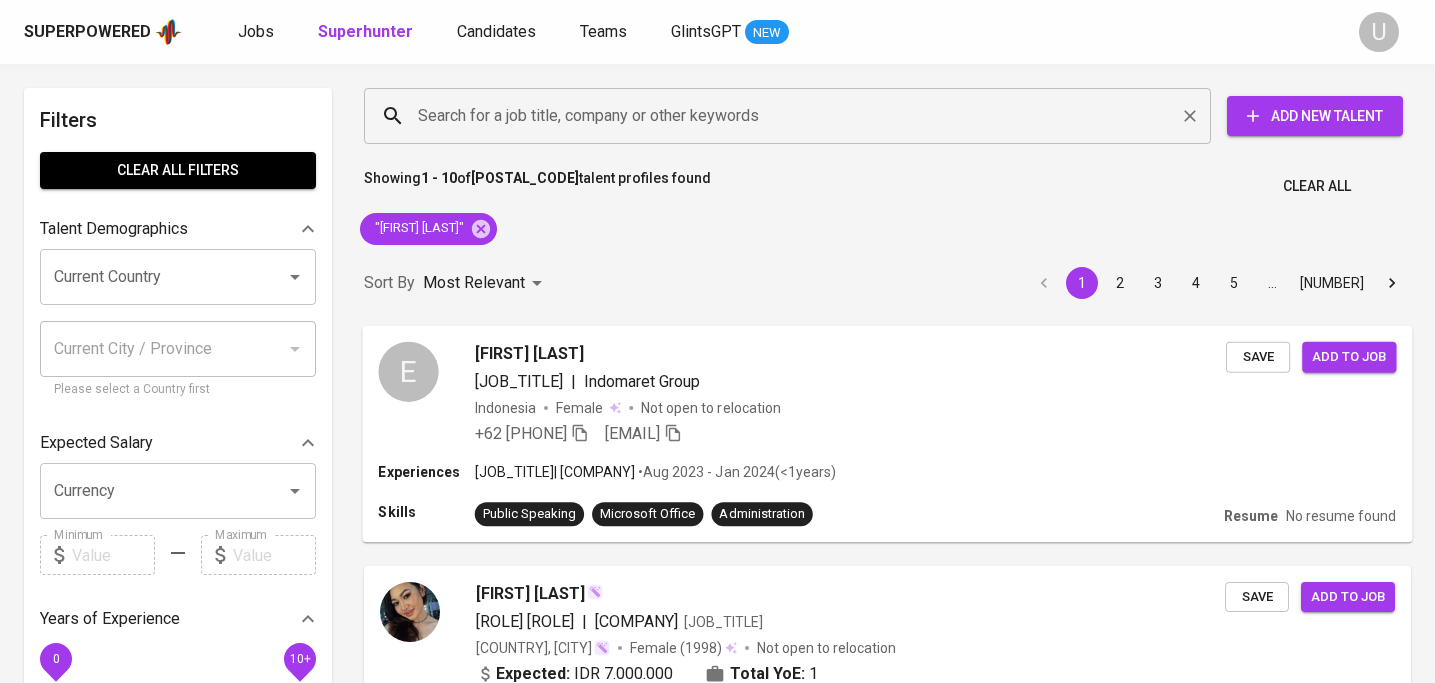 click on "Search for a job title, company or other keywords" at bounding box center (792, 116) 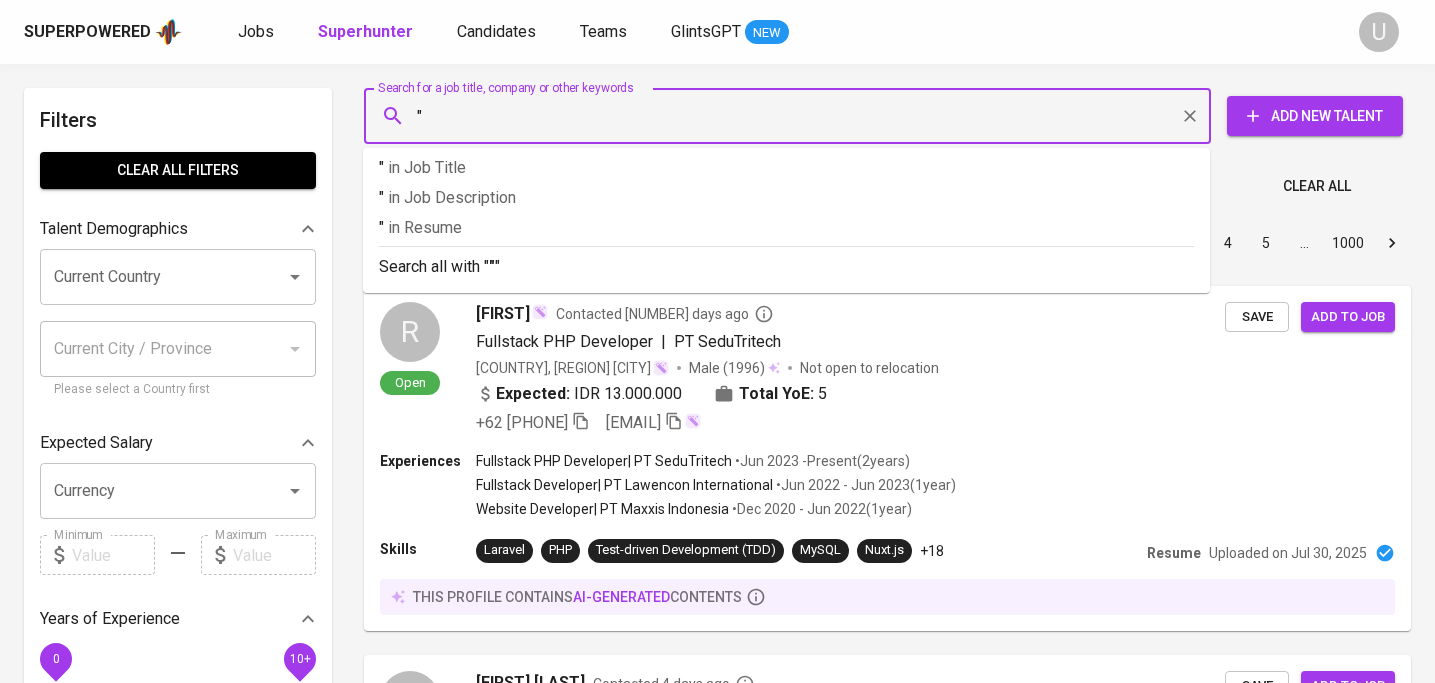 paste on "pythias siva" 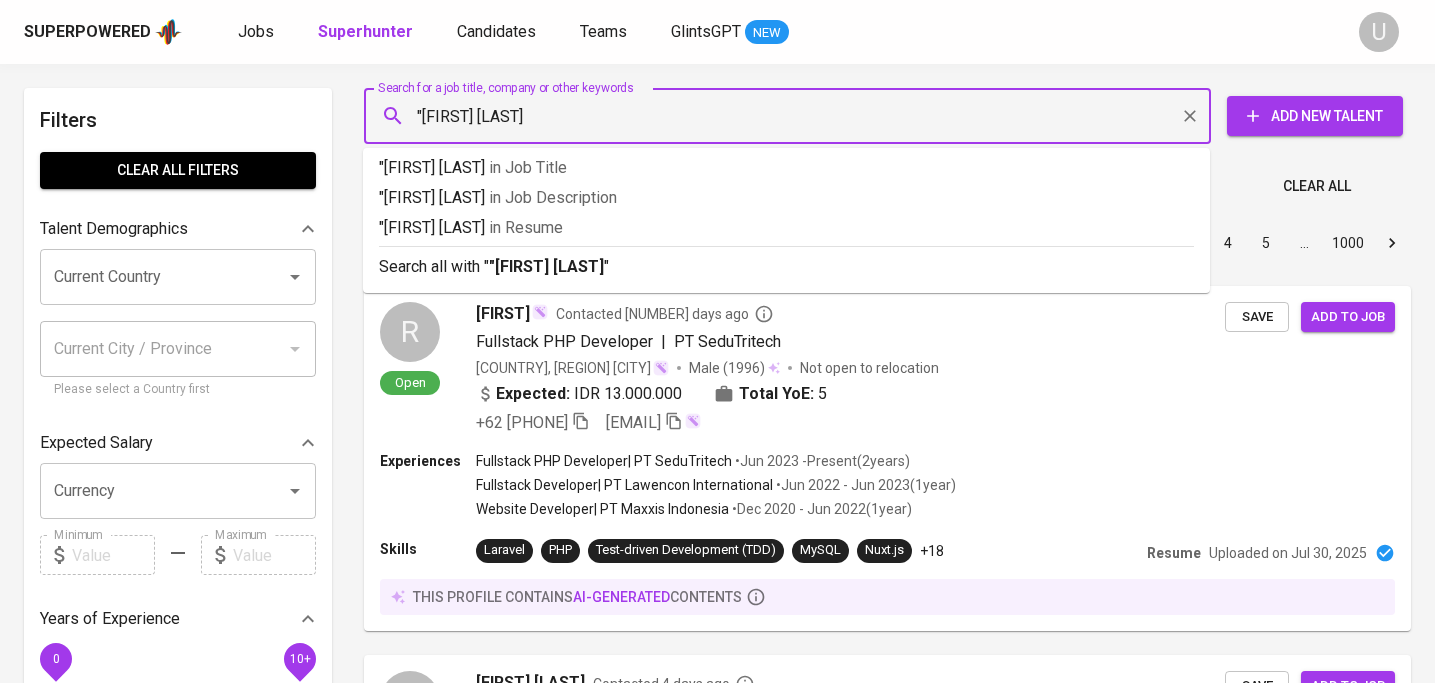 type on ""pythias siva"" 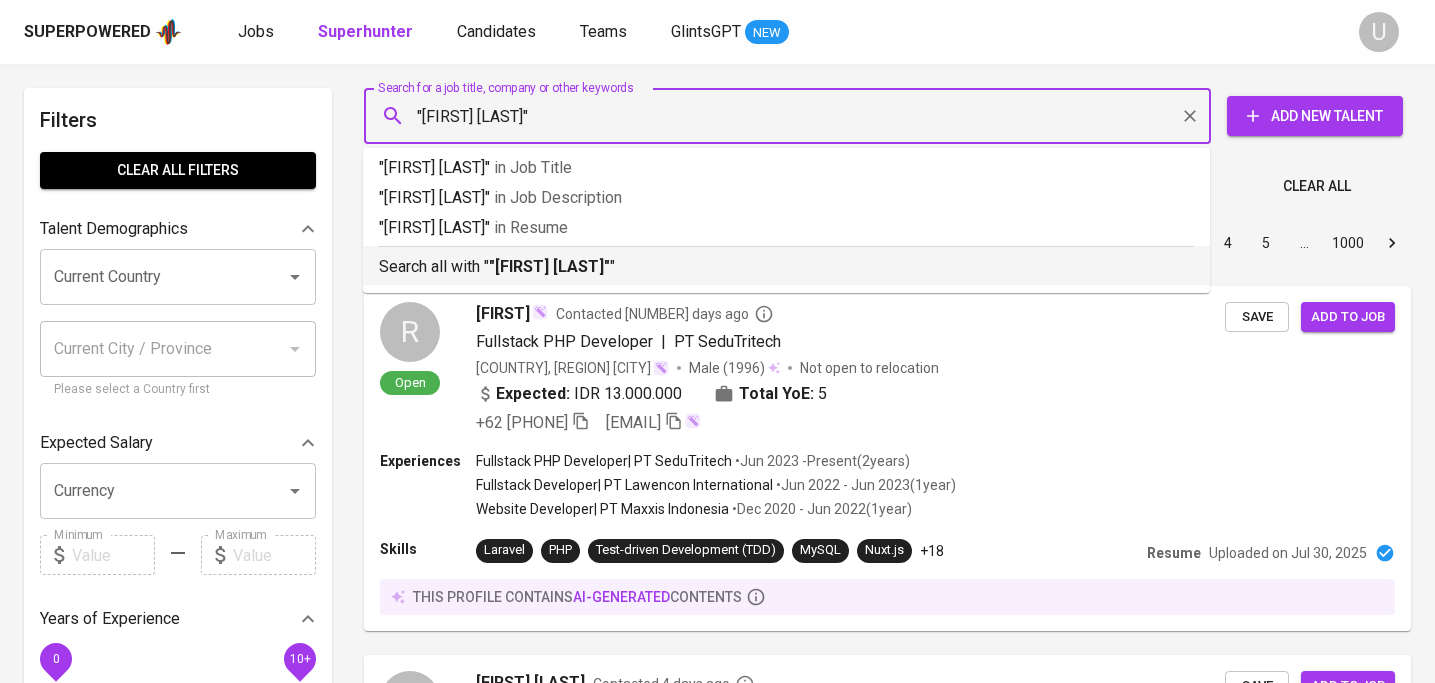 click on ""pythias siva"" at bounding box center [549, 266] 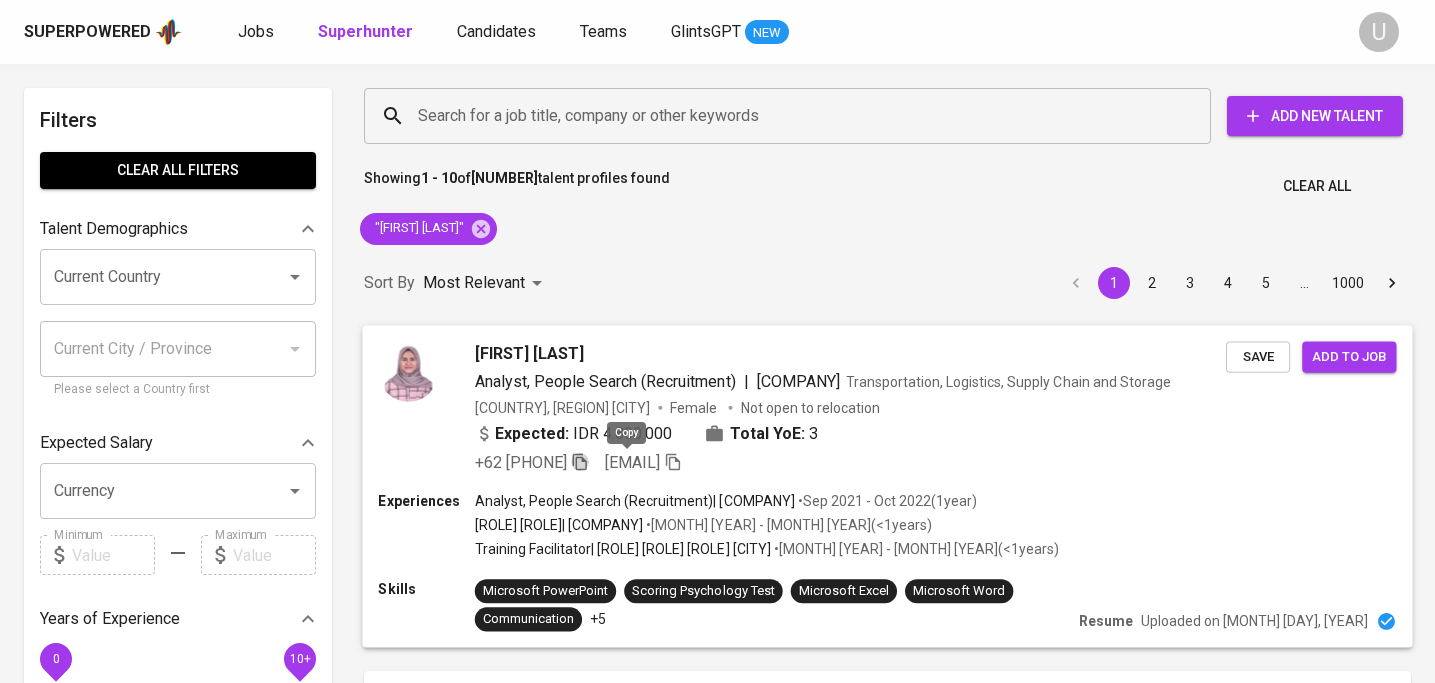click 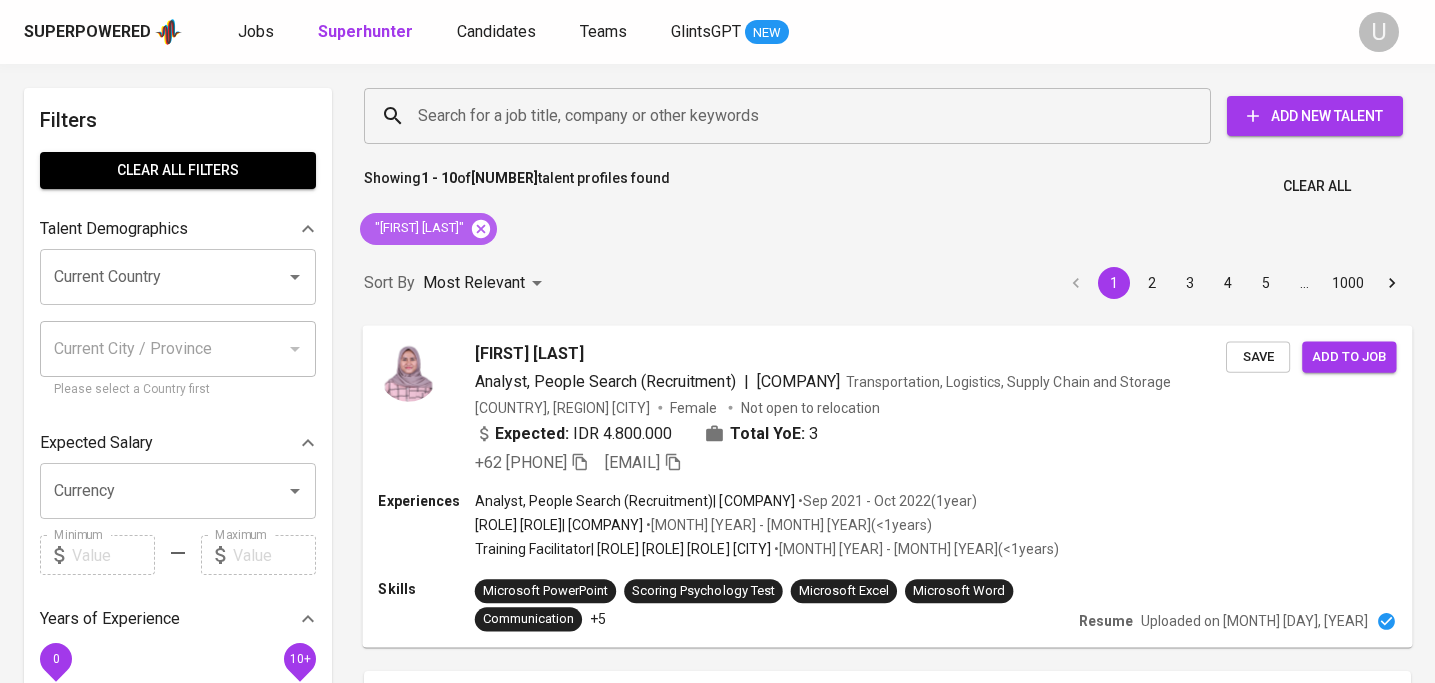 click 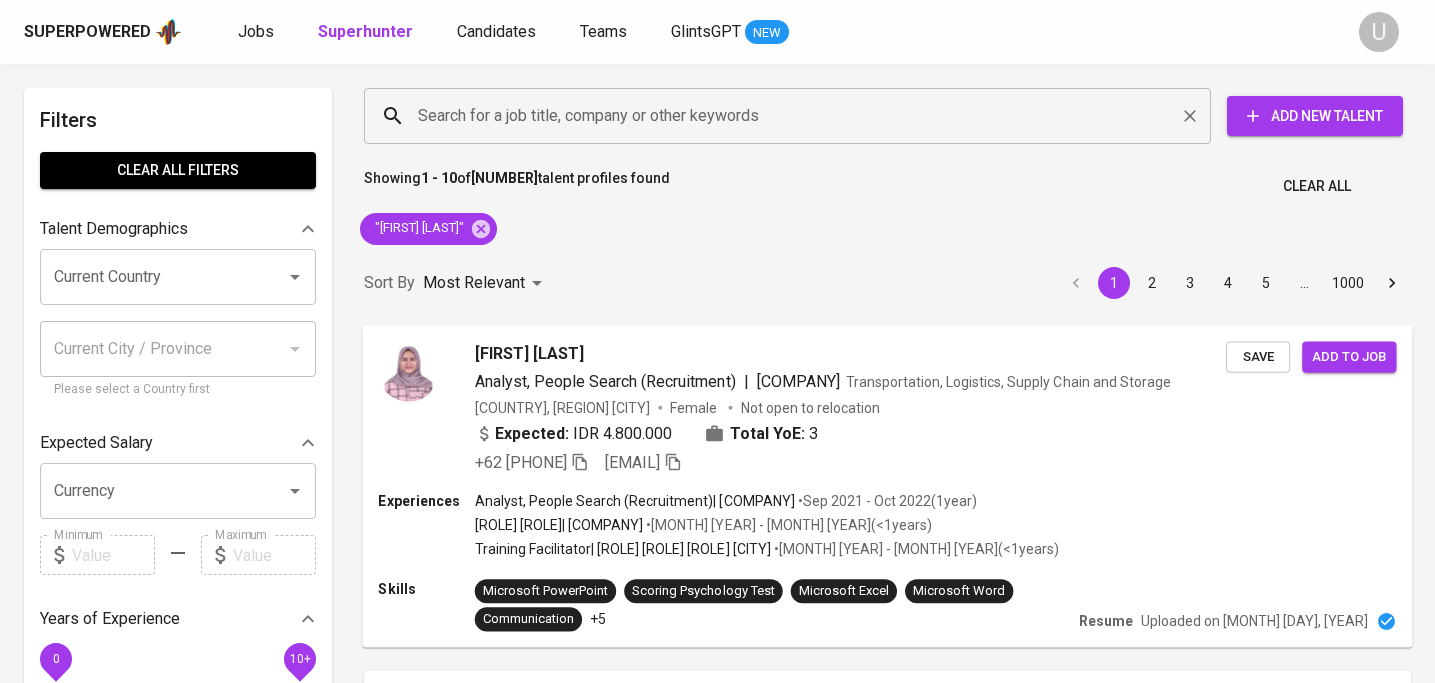click on "Search for a job title, company or other keywords" at bounding box center [792, 116] 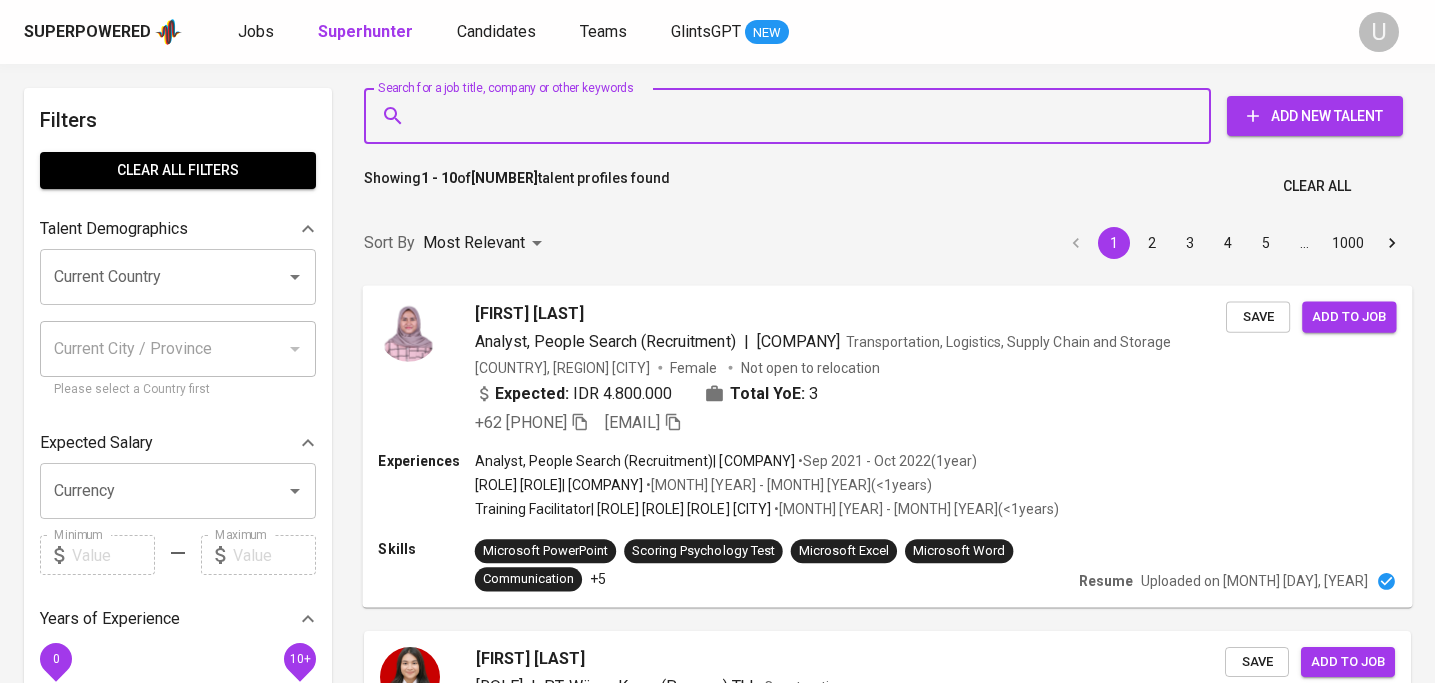 click on "Search for a job title, company or other keywords" at bounding box center (792, 116) 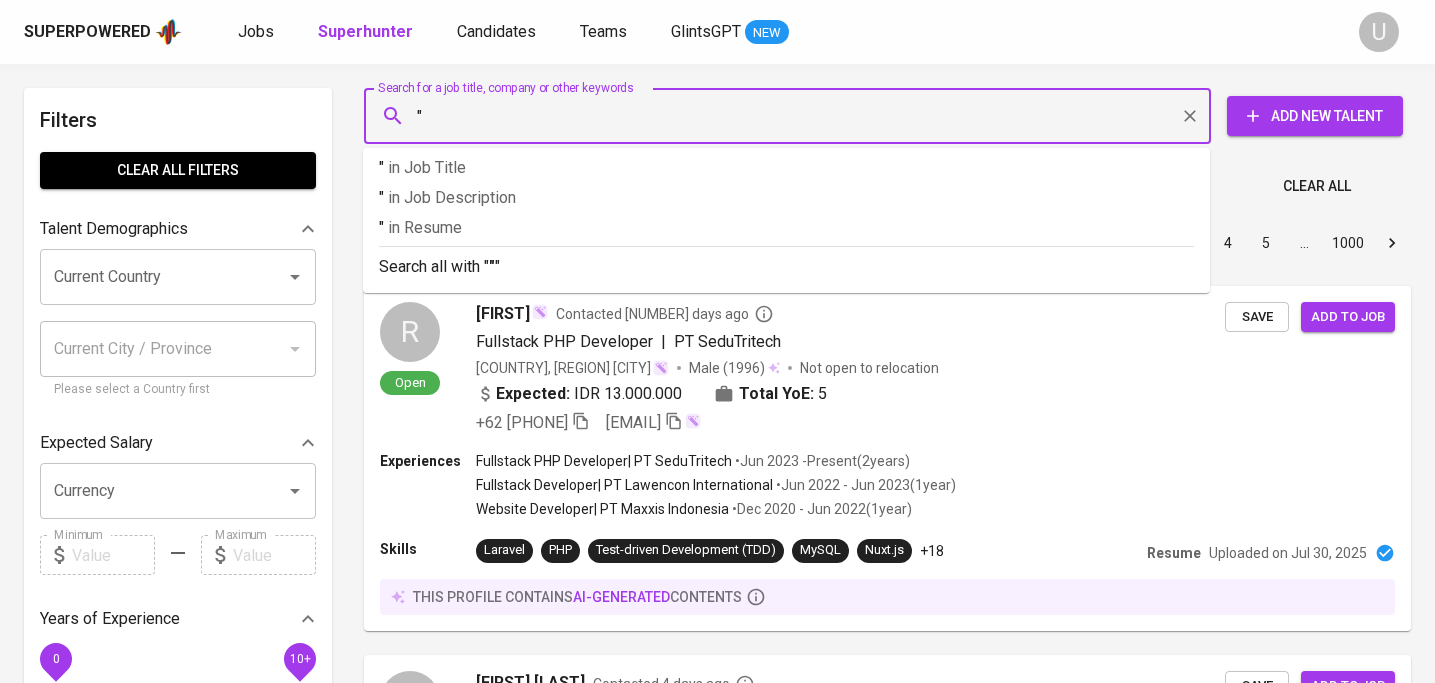 paste on "Aden.Hermawan Aden.Hermawan" 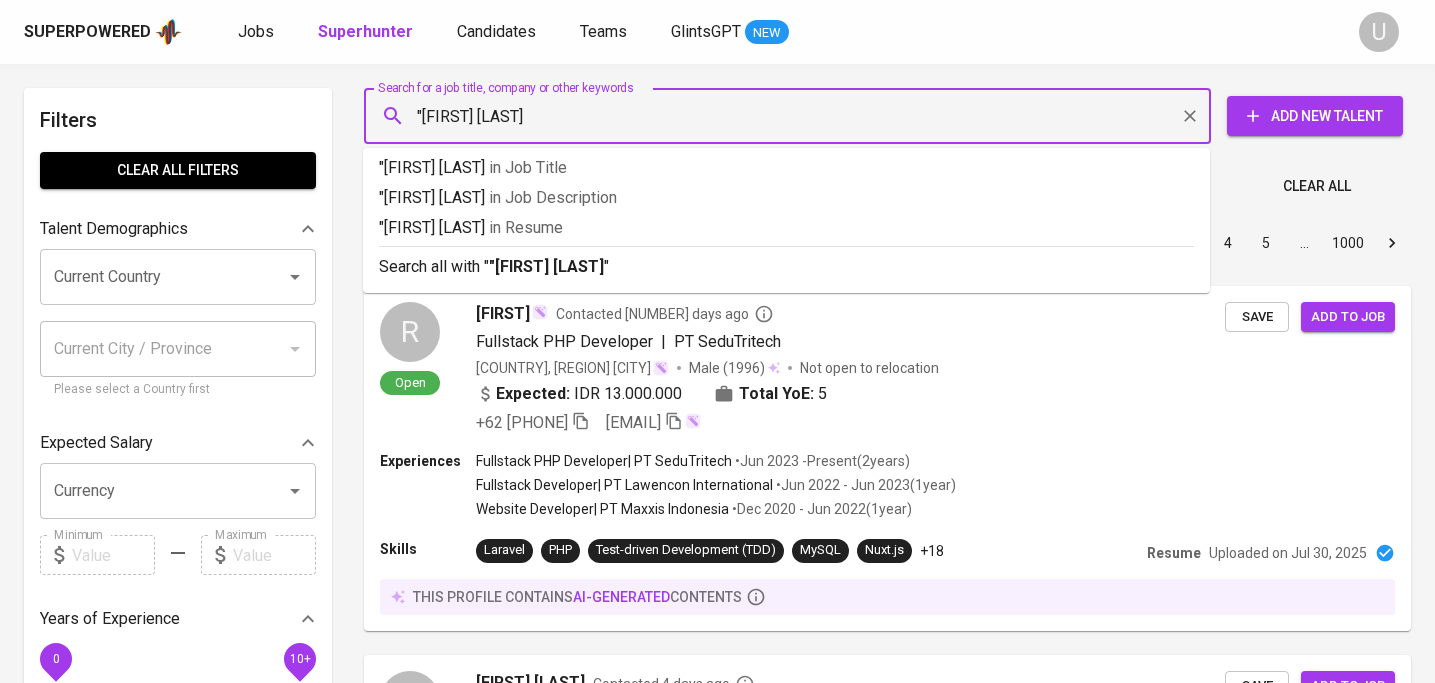 type on ""Aden.Hermawan Aden.Hermawan"" 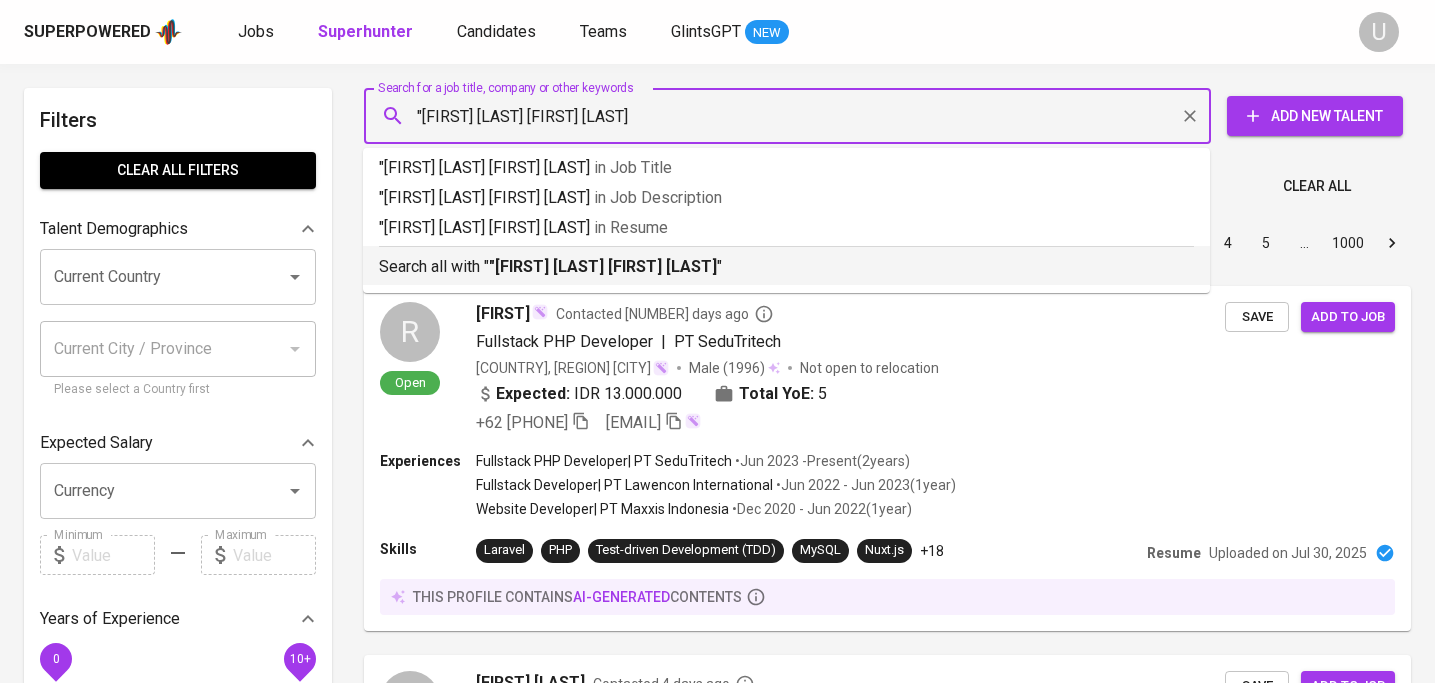 click on ""Aden.Hermawan Aden.Hermawan"" at bounding box center [603, 266] 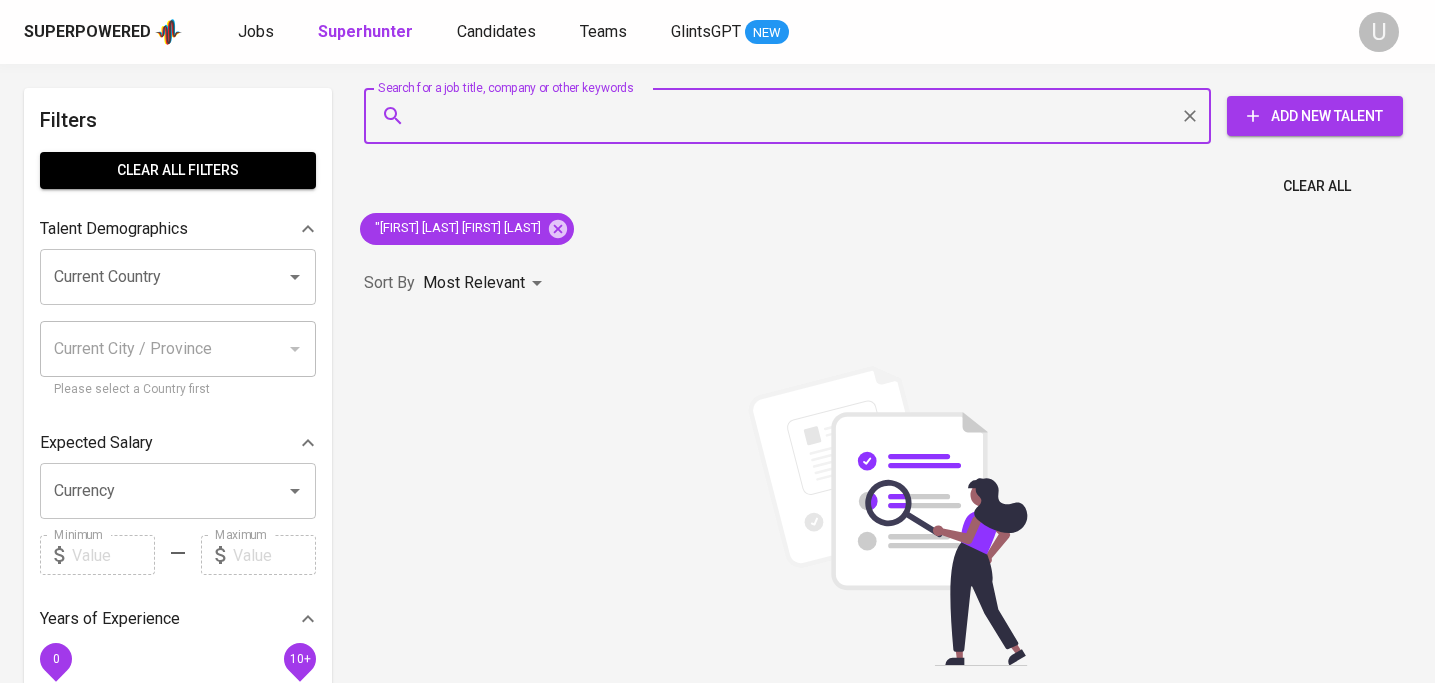 click on "Search for a job title, company or other keywords" at bounding box center (792, 116) 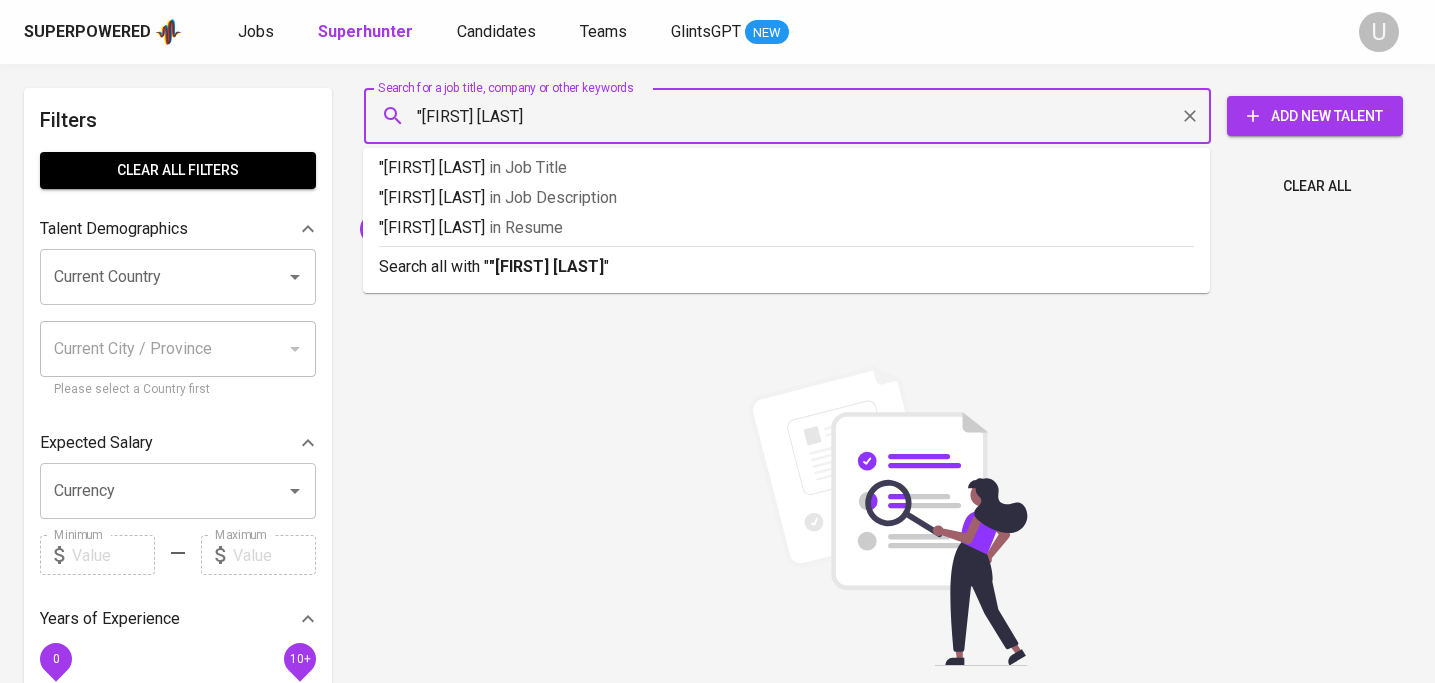 click on ""Aden.Hermawan Aden.Hermawan" at bounding box center [792, 116] 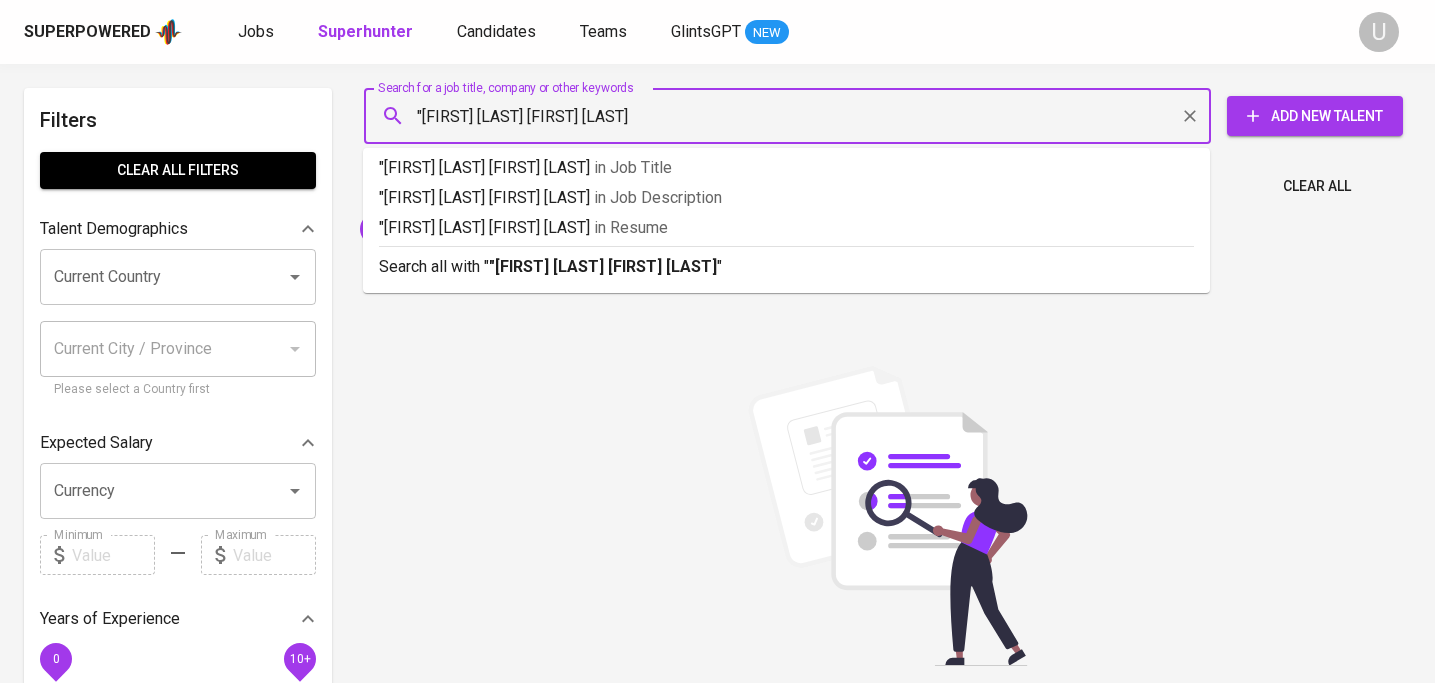 drag, startPoint x: 538, startPoint y: 113, endPoint x: 704, endPoint y: 124, distance: 166.36406 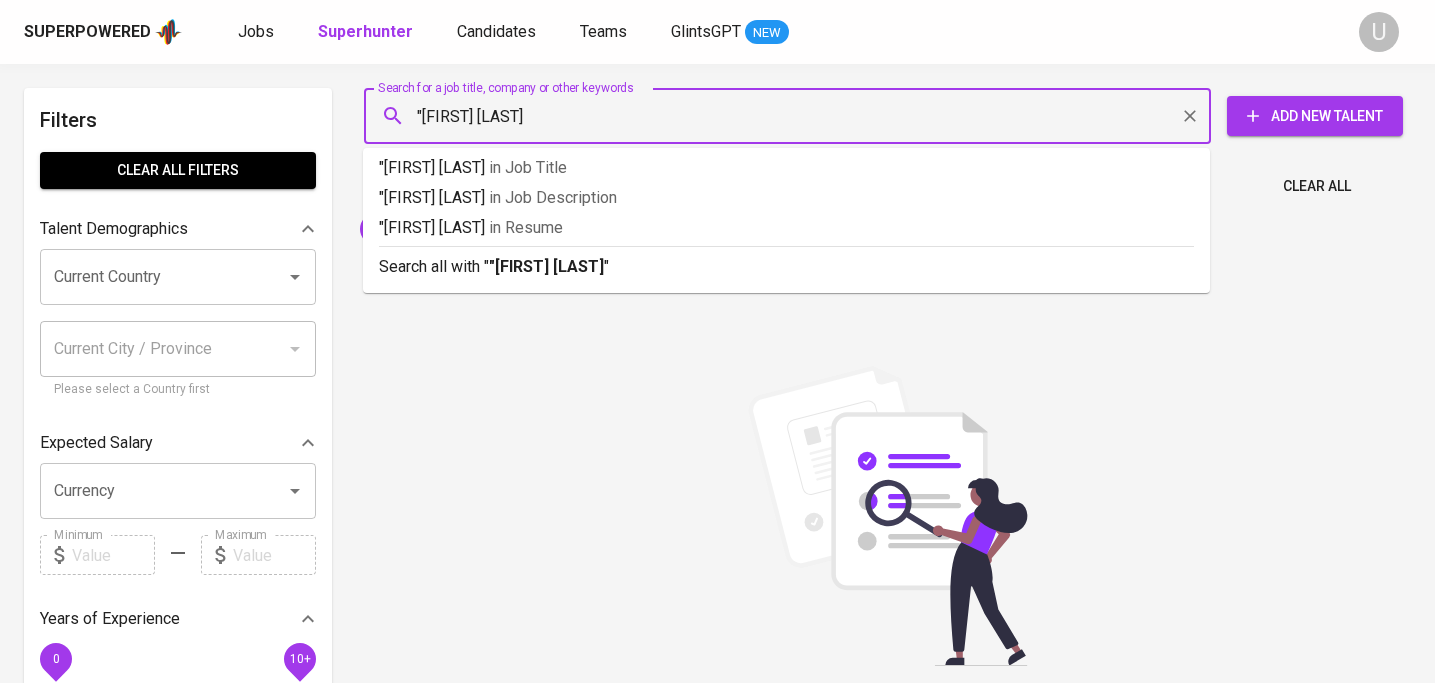 type on ""Aden Hermawan"" 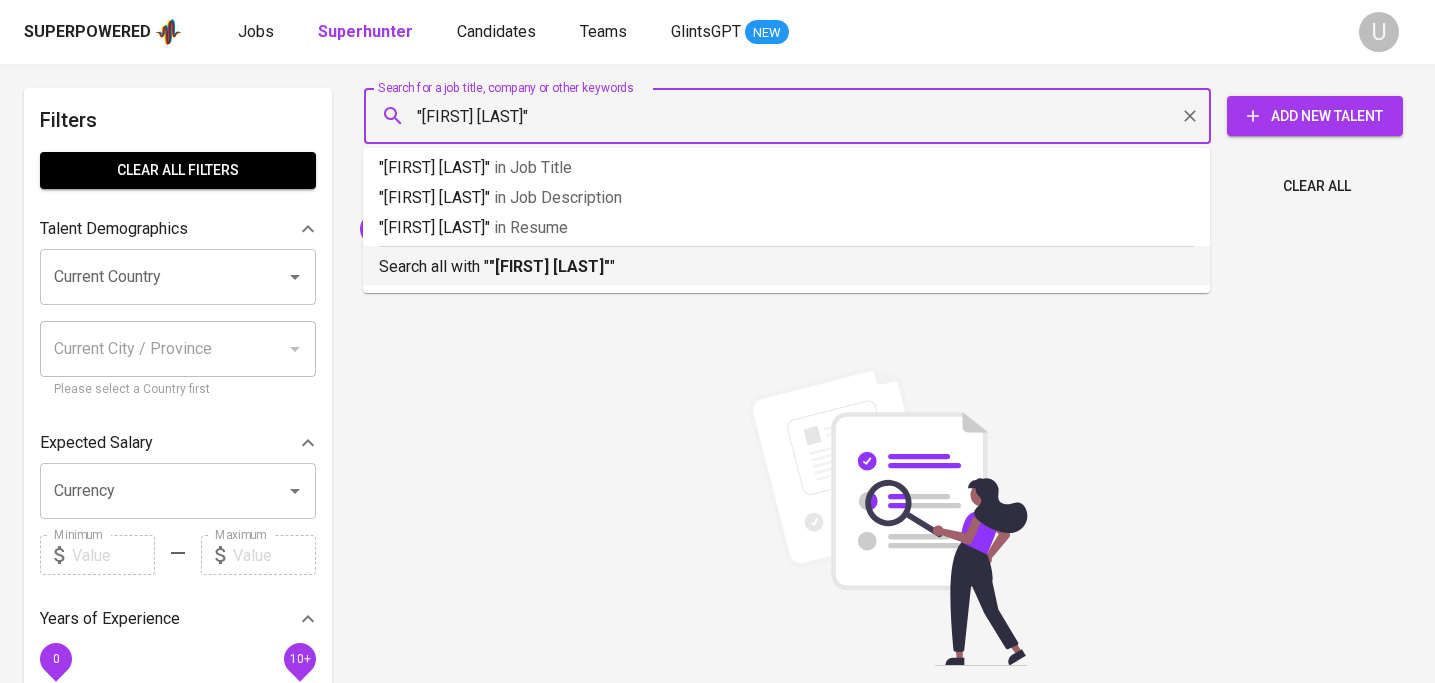 click on "Search all with " "Aden Hermawan" "" at bounding box center [786, 267] 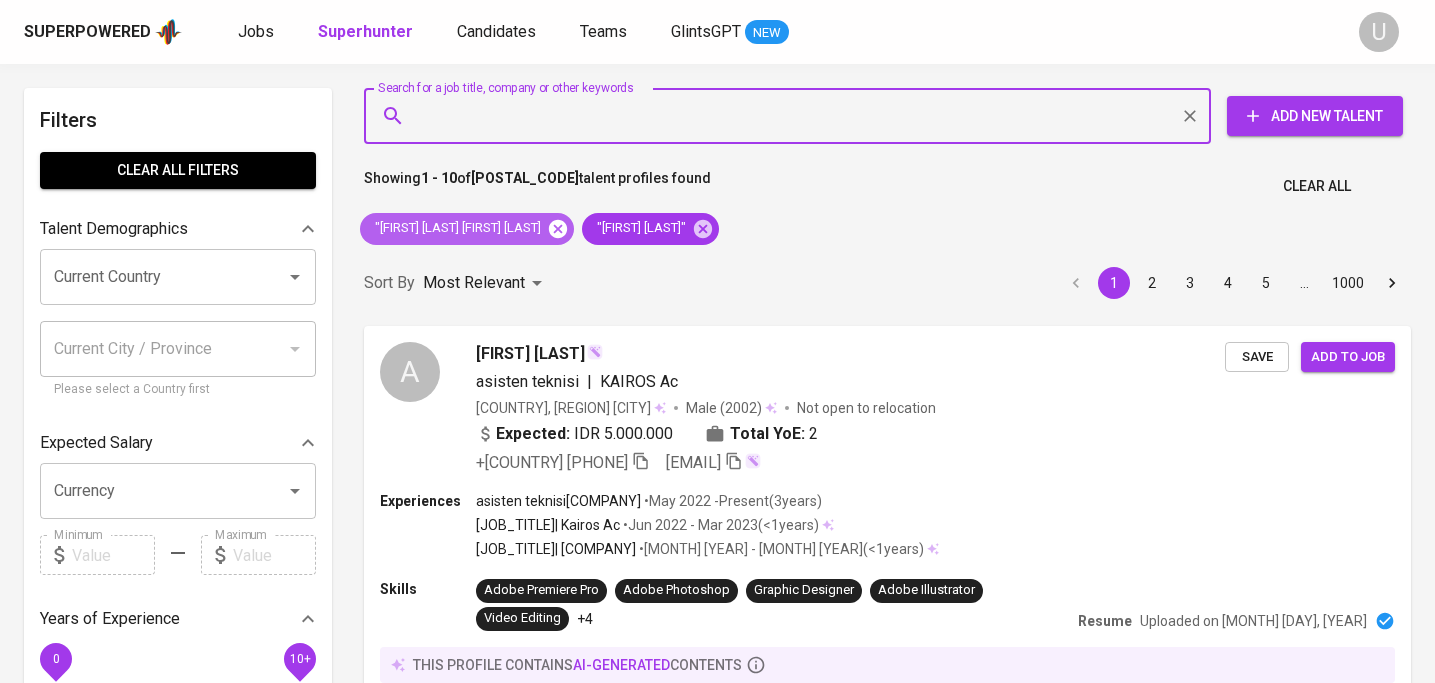 click 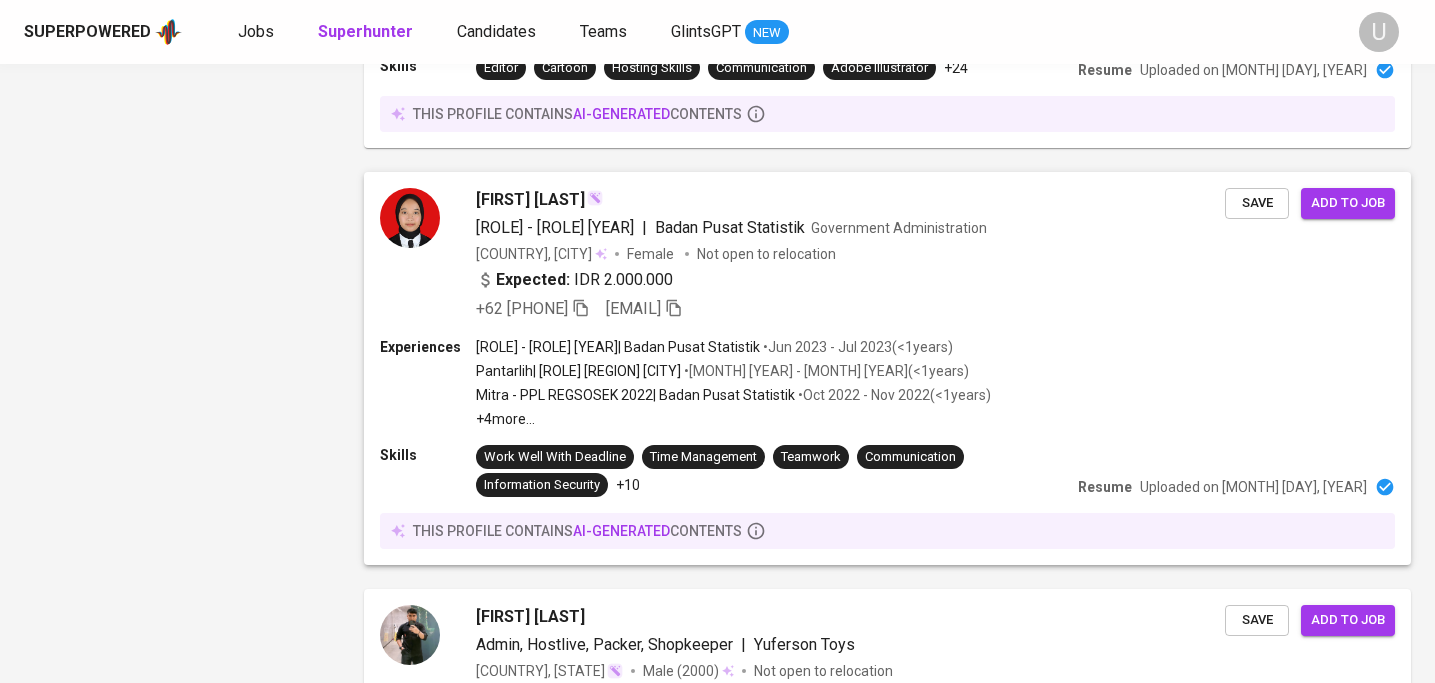 scroll, scrollTop: 2413, scrollLeft: 0, axis: vertical 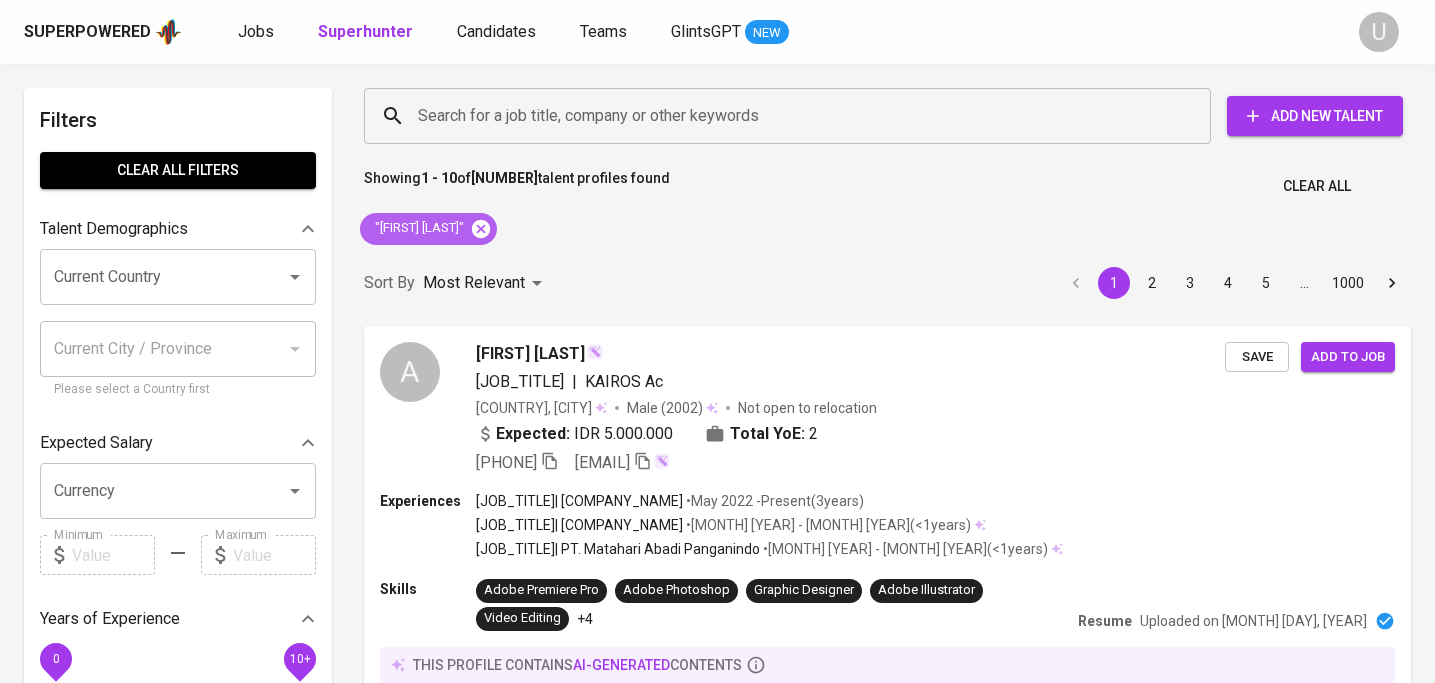 click 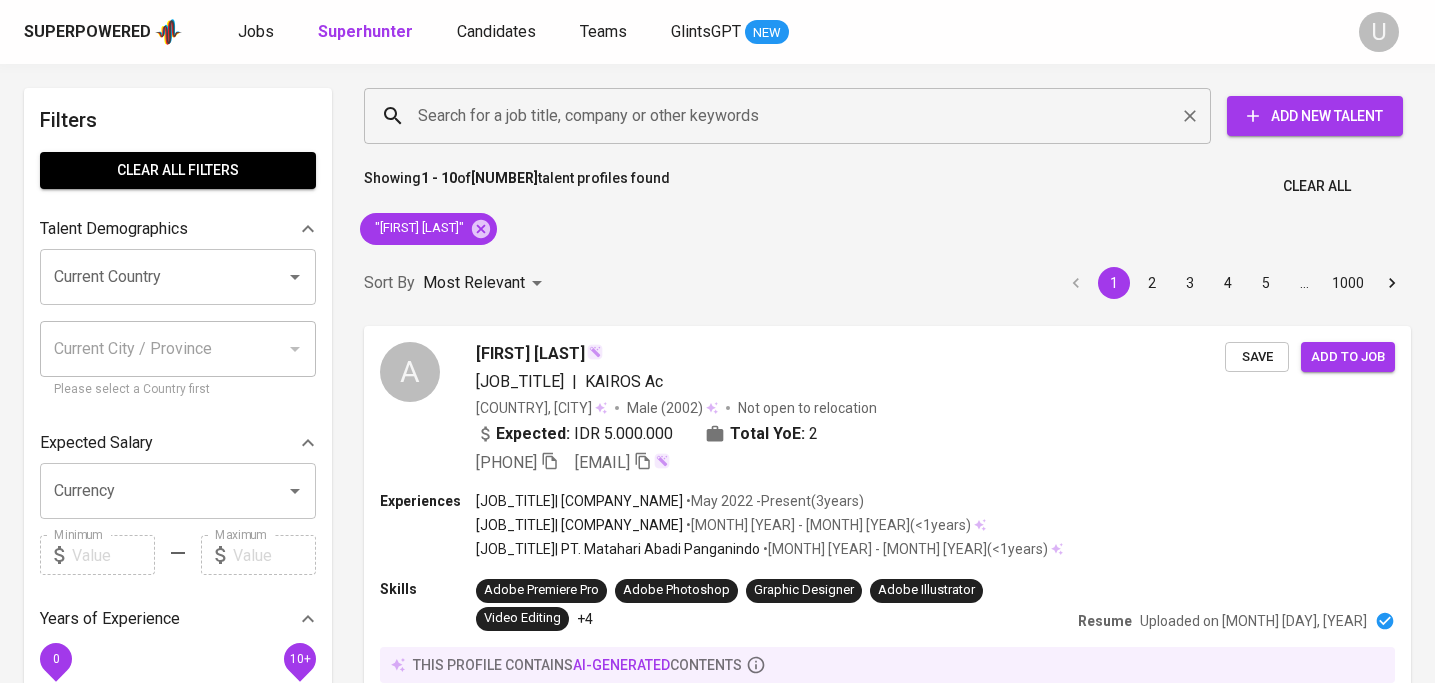 click on "Search for a job title, company or other keywords" at bounding box center [792, 116] 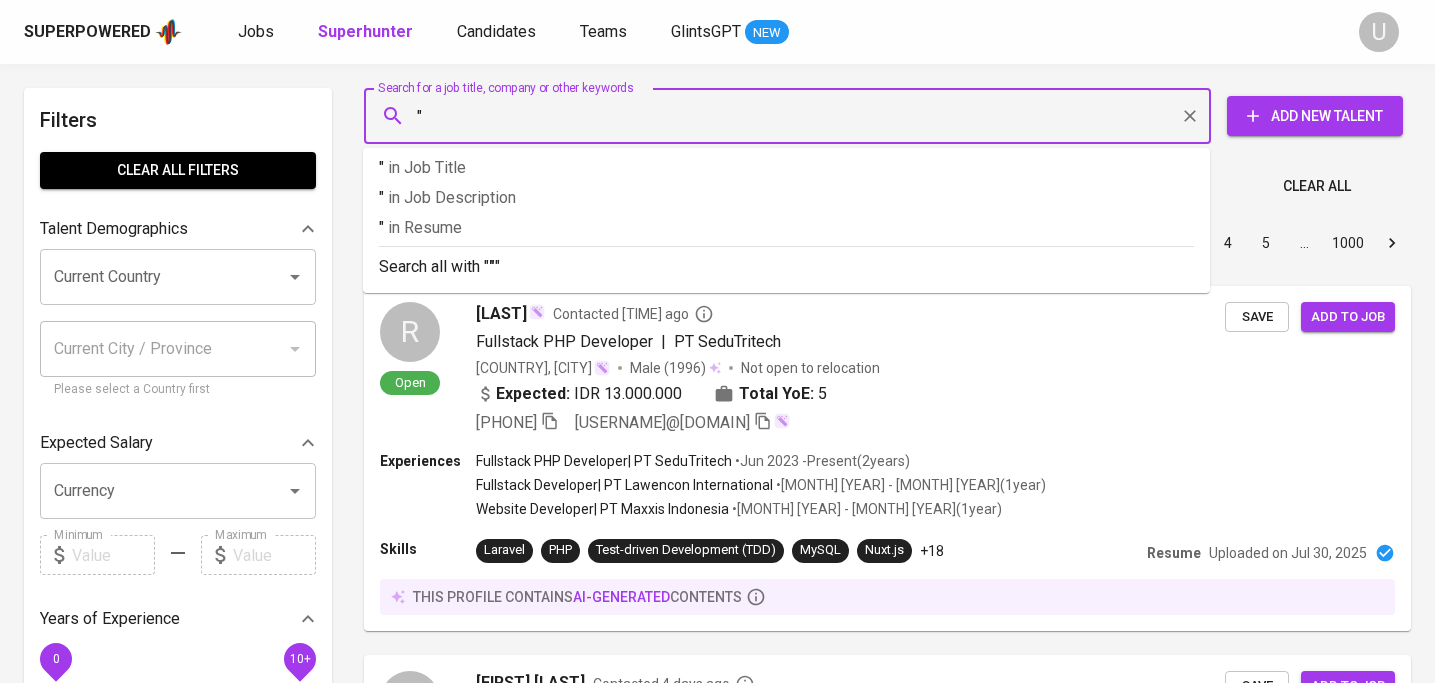 paste on "Maria Anita" 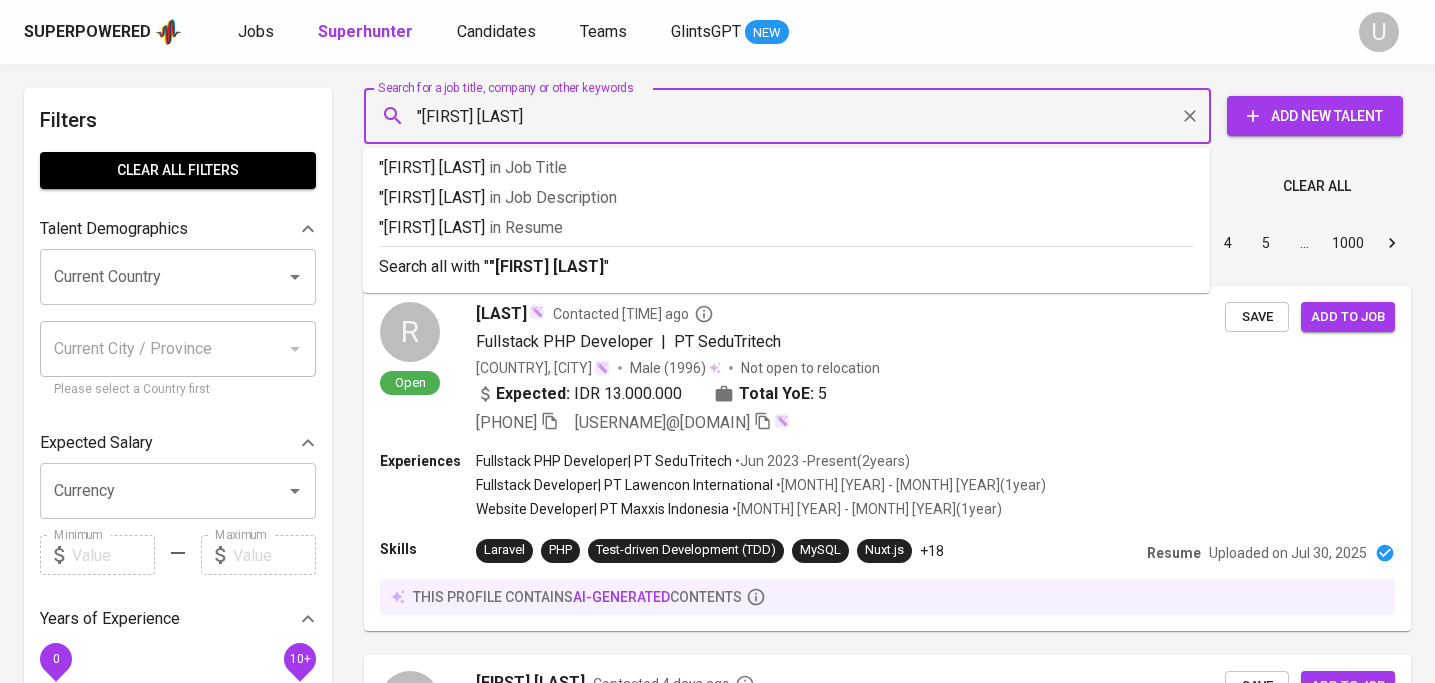 type on ""Maria Anita"" 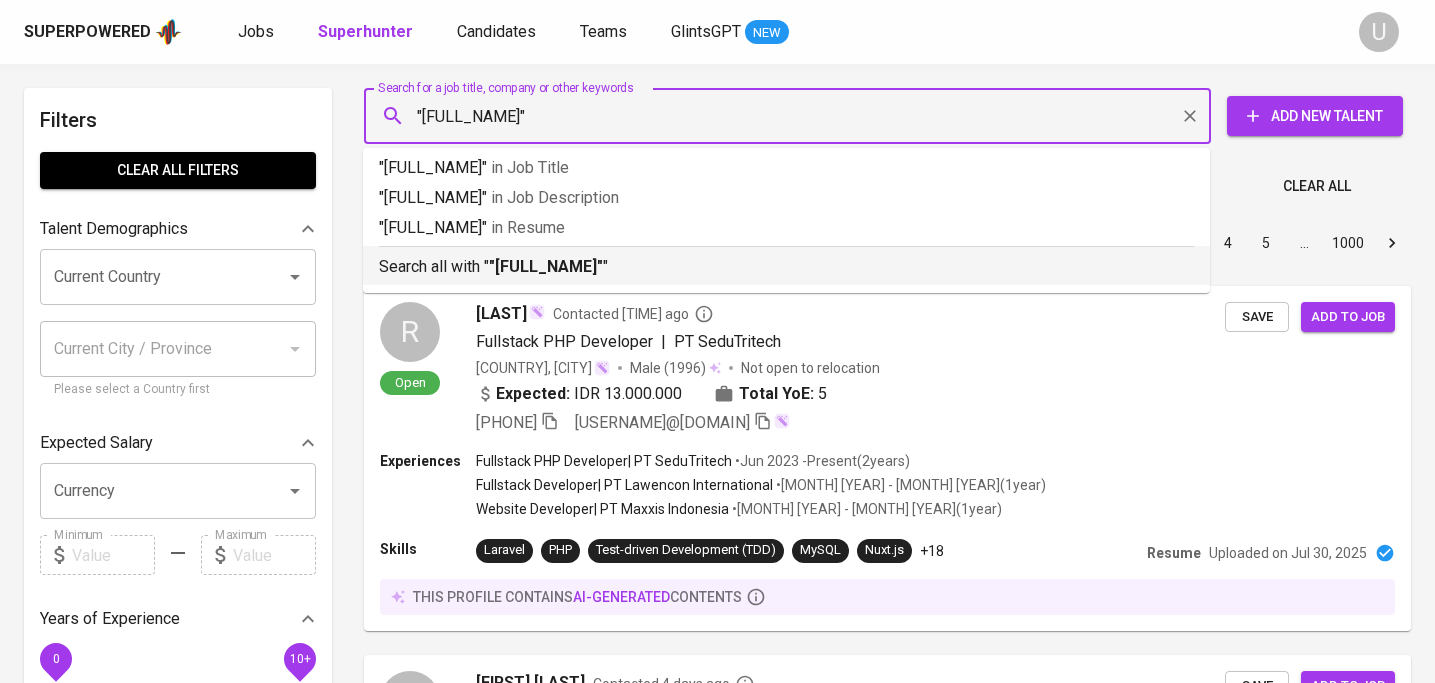 click on "Search all with " "Maria Anita" "" at bounding box center (786, 265) 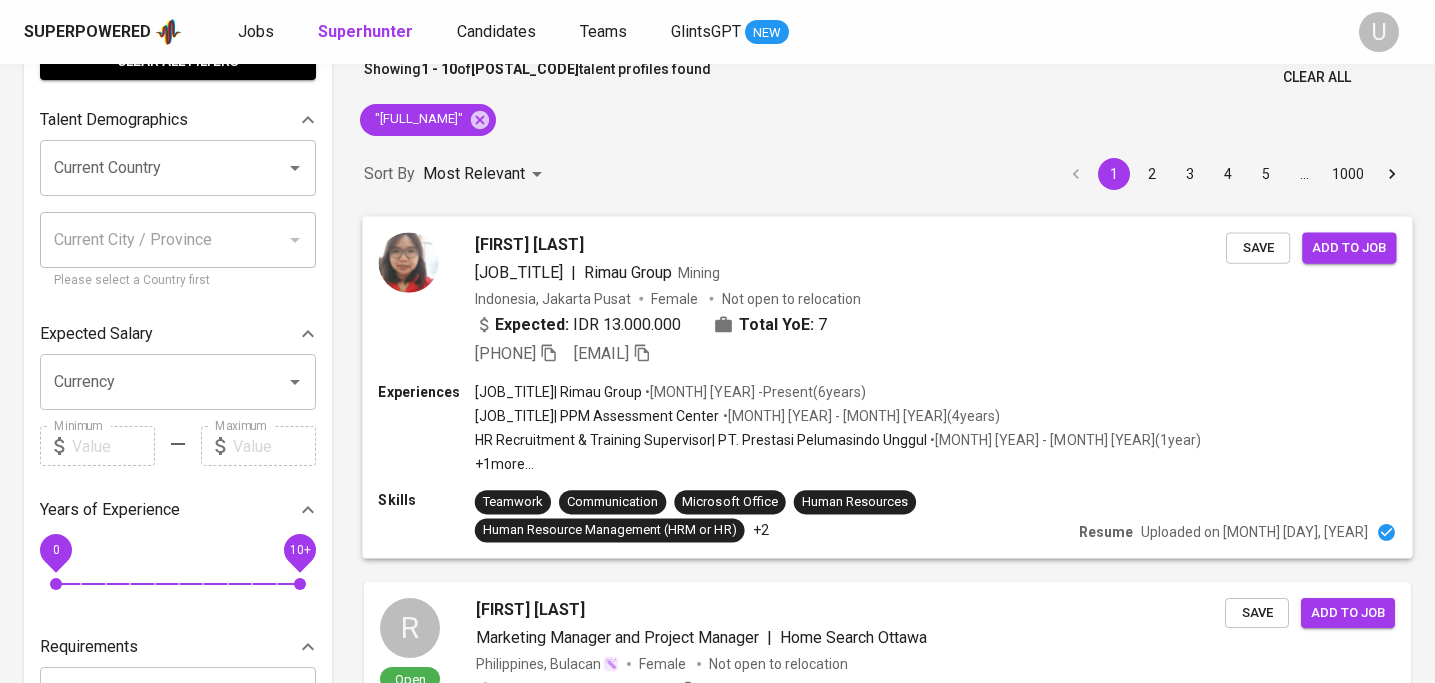 scroll, scrollTop: 114, scrollLeft: 0, axis: vertical 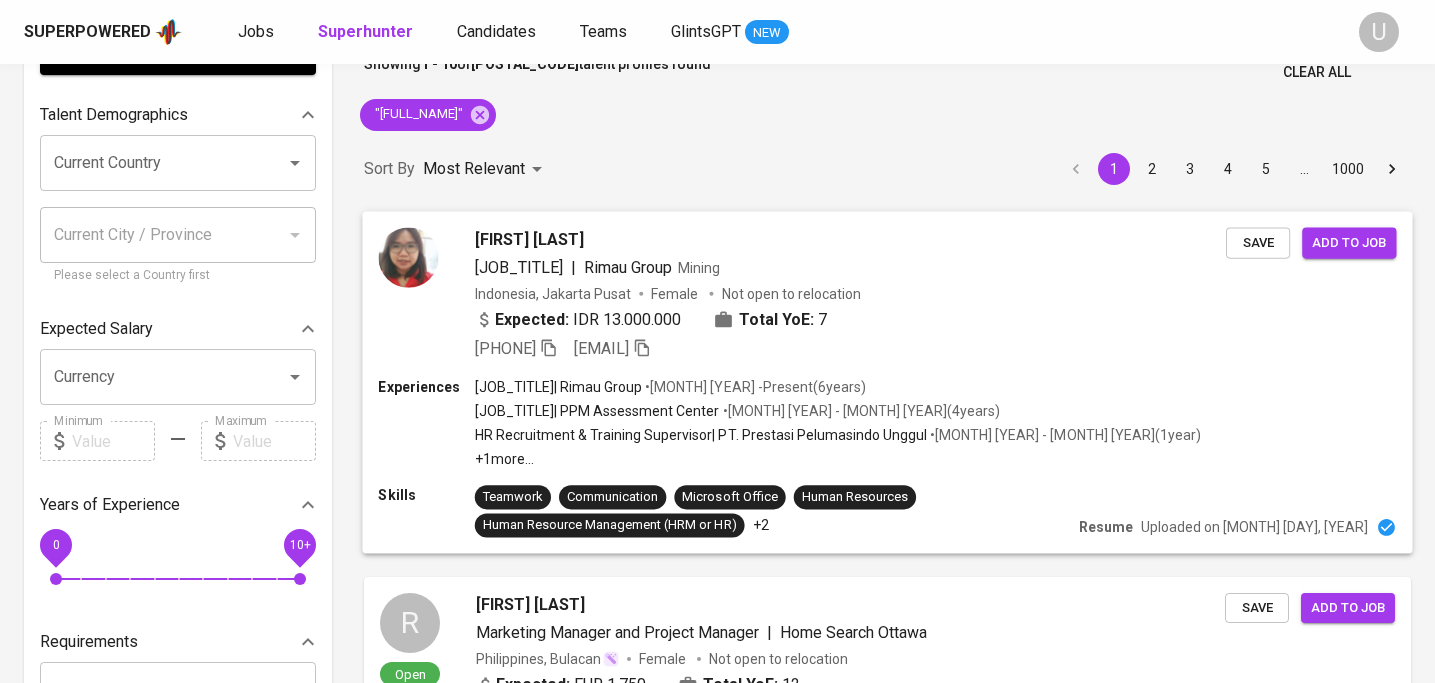 click on "Maria Anita SEPTININGSIH" at bounding box center [529, 239] 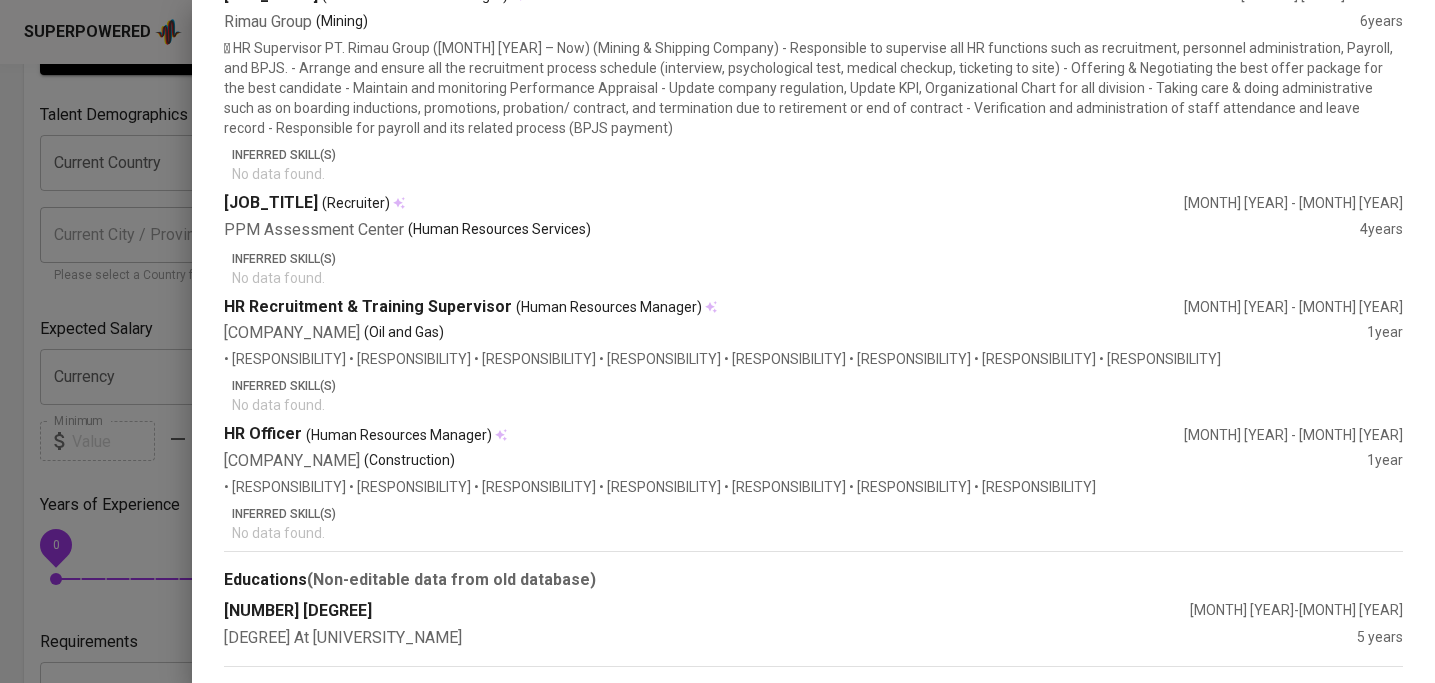 scroll, scrollTop: 0, scrollLeft: 0, axis: both 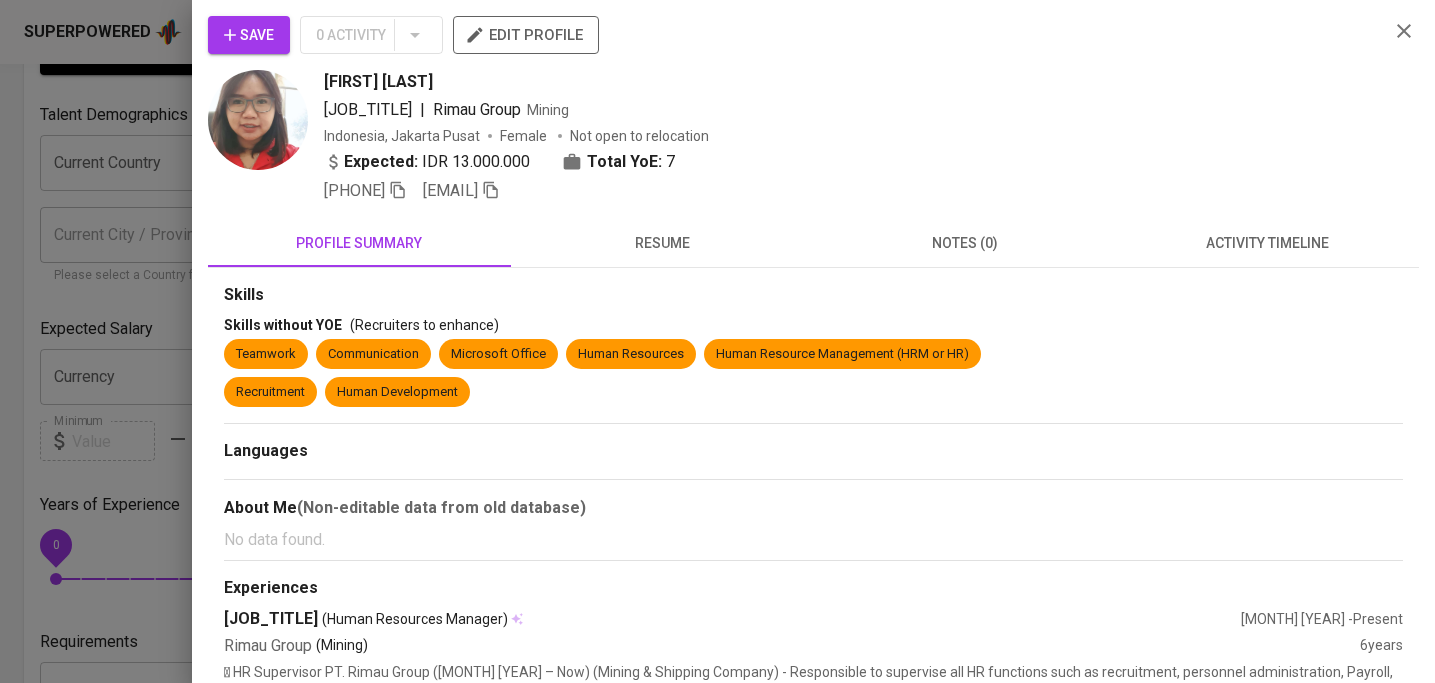 click 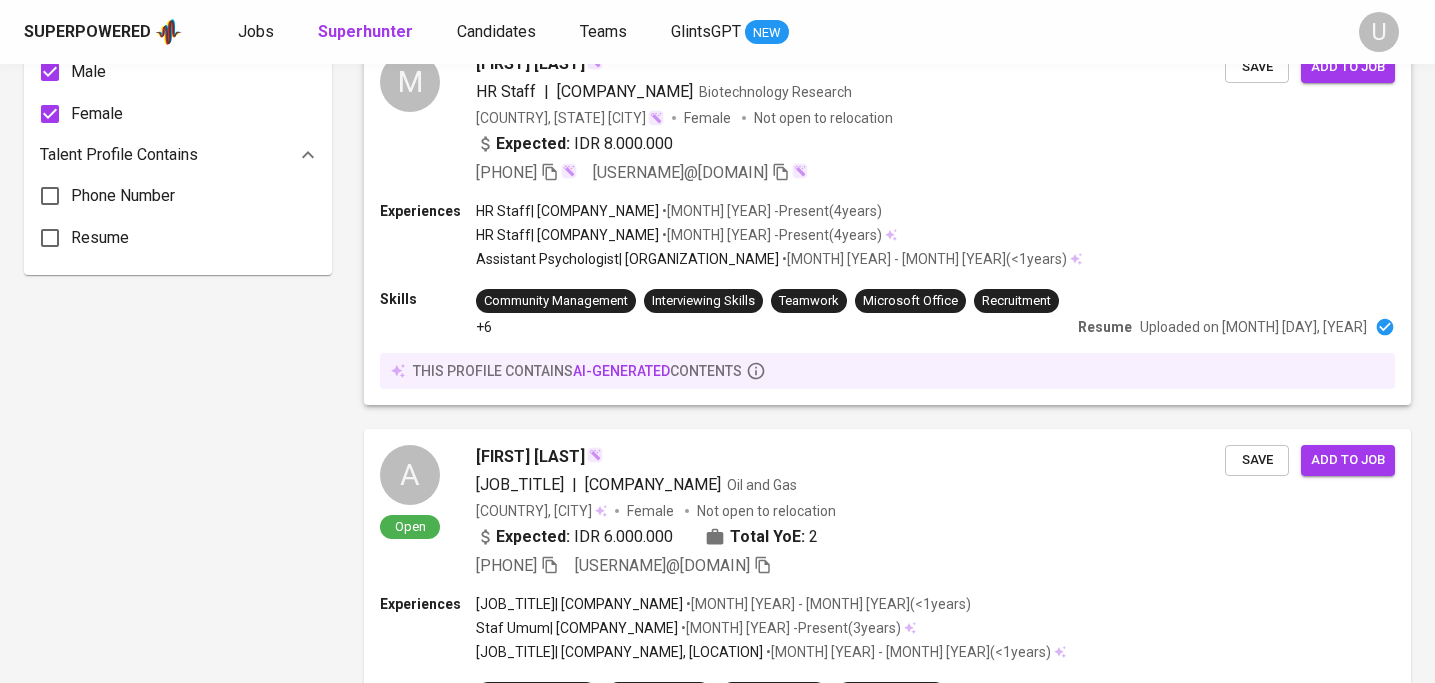 scroll, scrollTop: 1446, scrollLeft: 0, axis: vertical 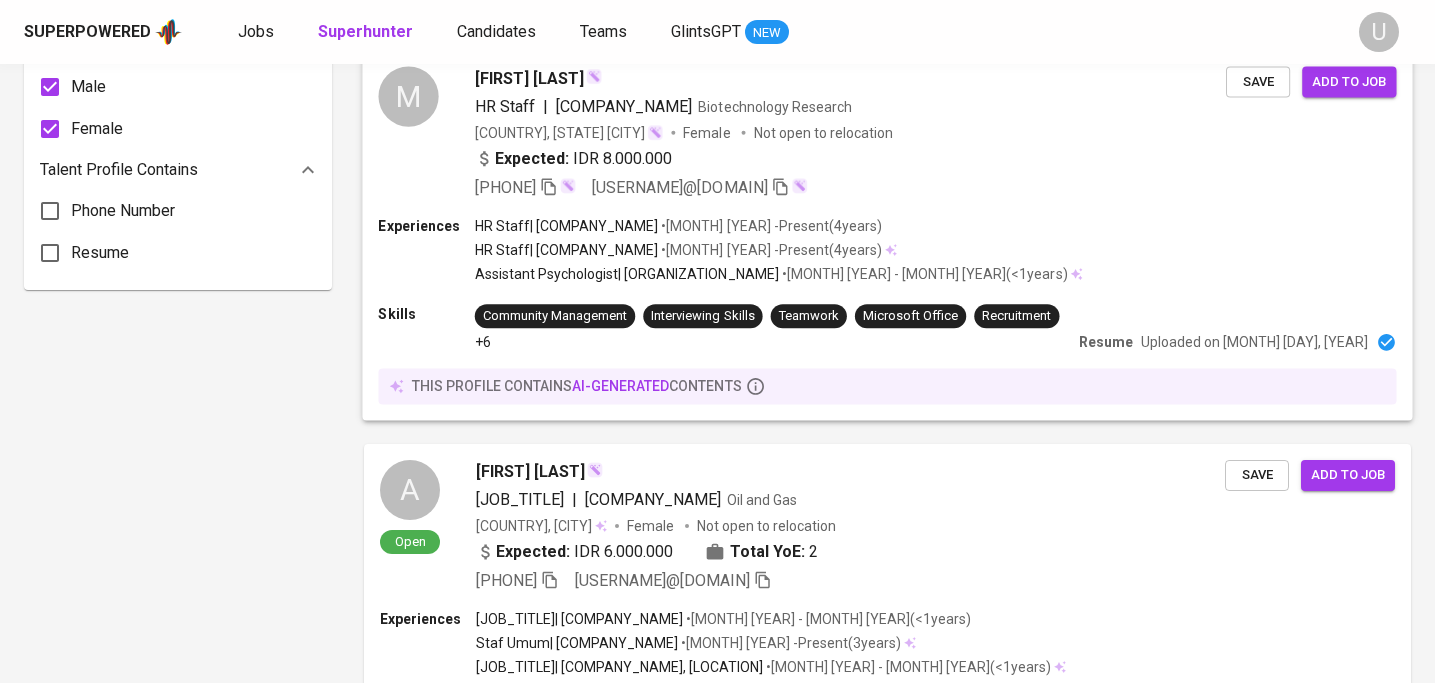 click on "Expected:   IDR 8.000.000" at bounding box center (850, 161) 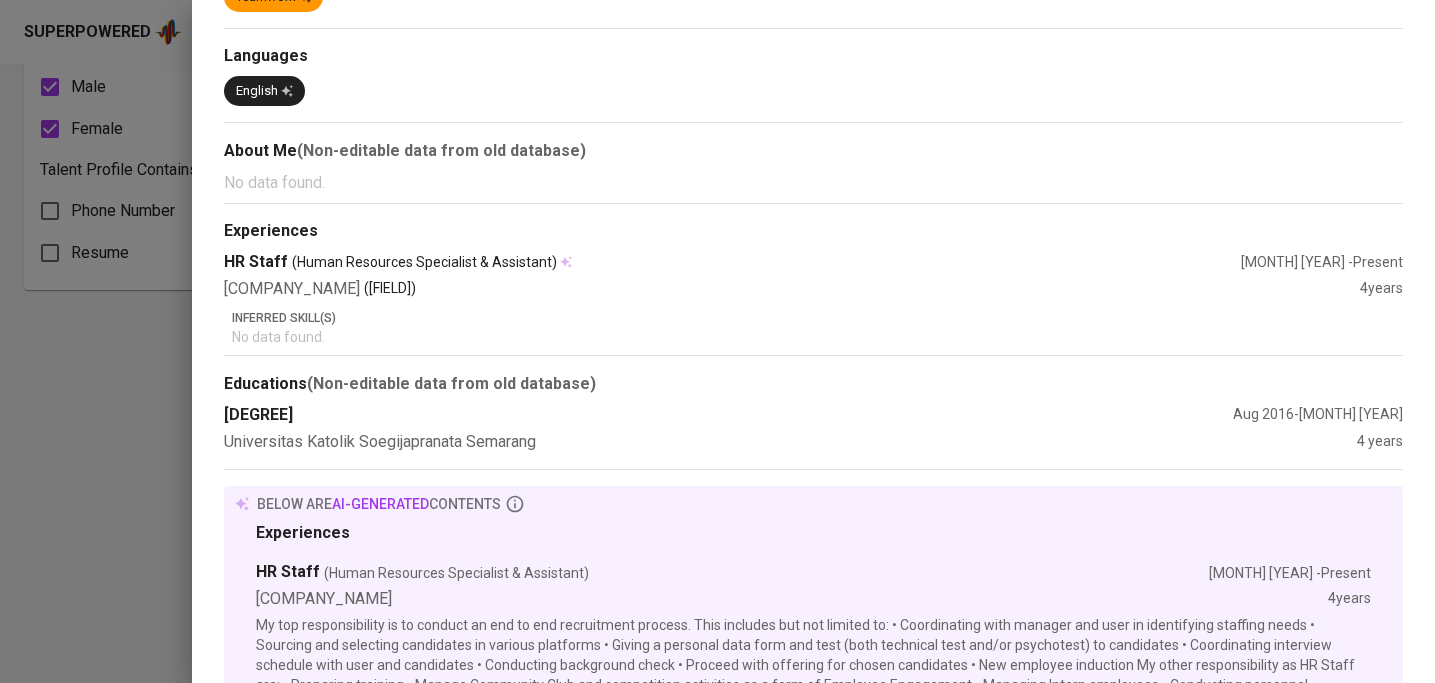 scroll, scrollTop: 514, scrollLeft: 0, axis: vertical 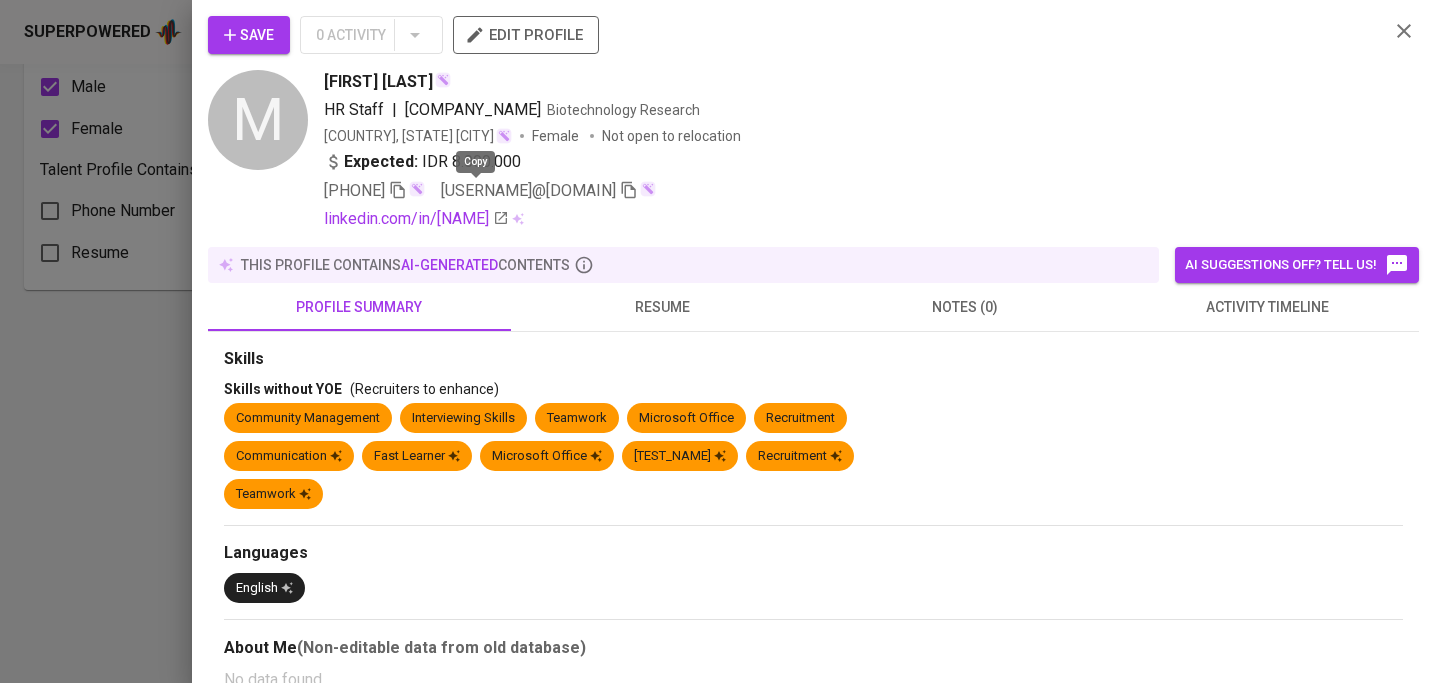 click 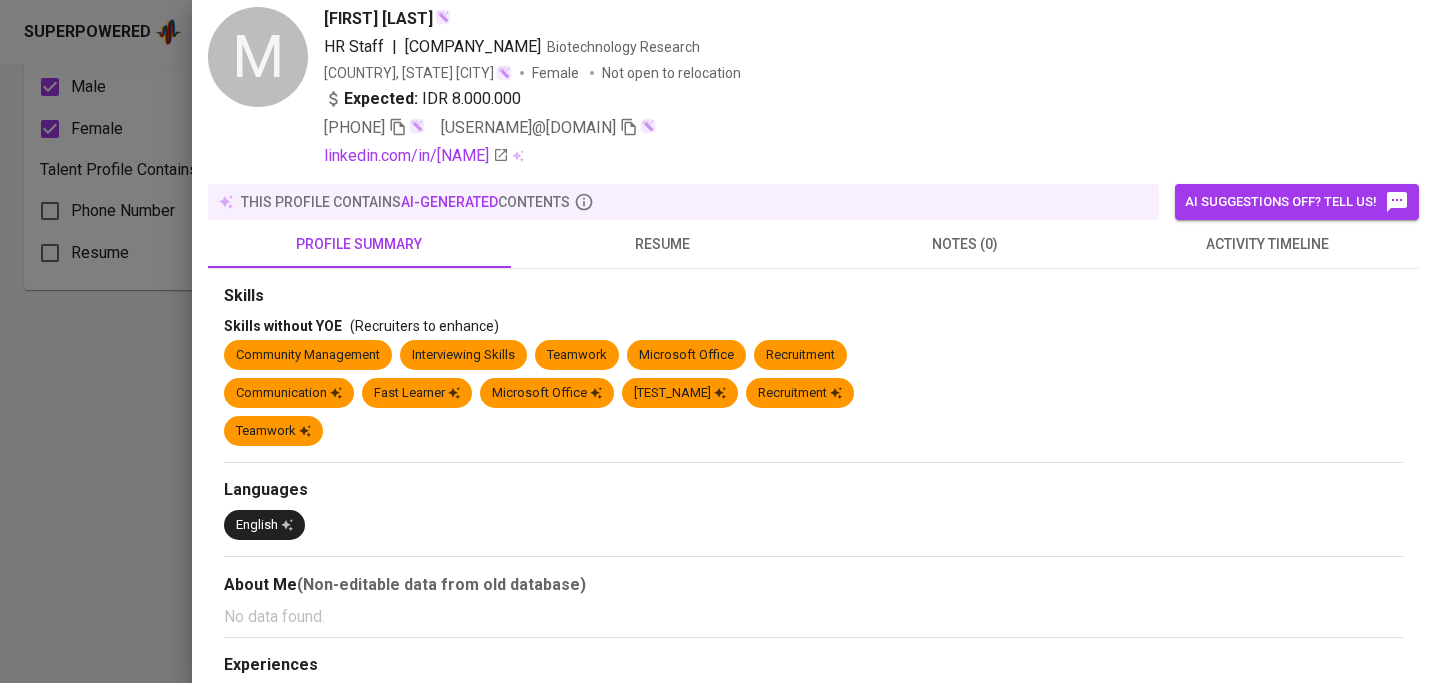 scroll, scrollTop: 734, scrollLeft: 0, axis: vertical 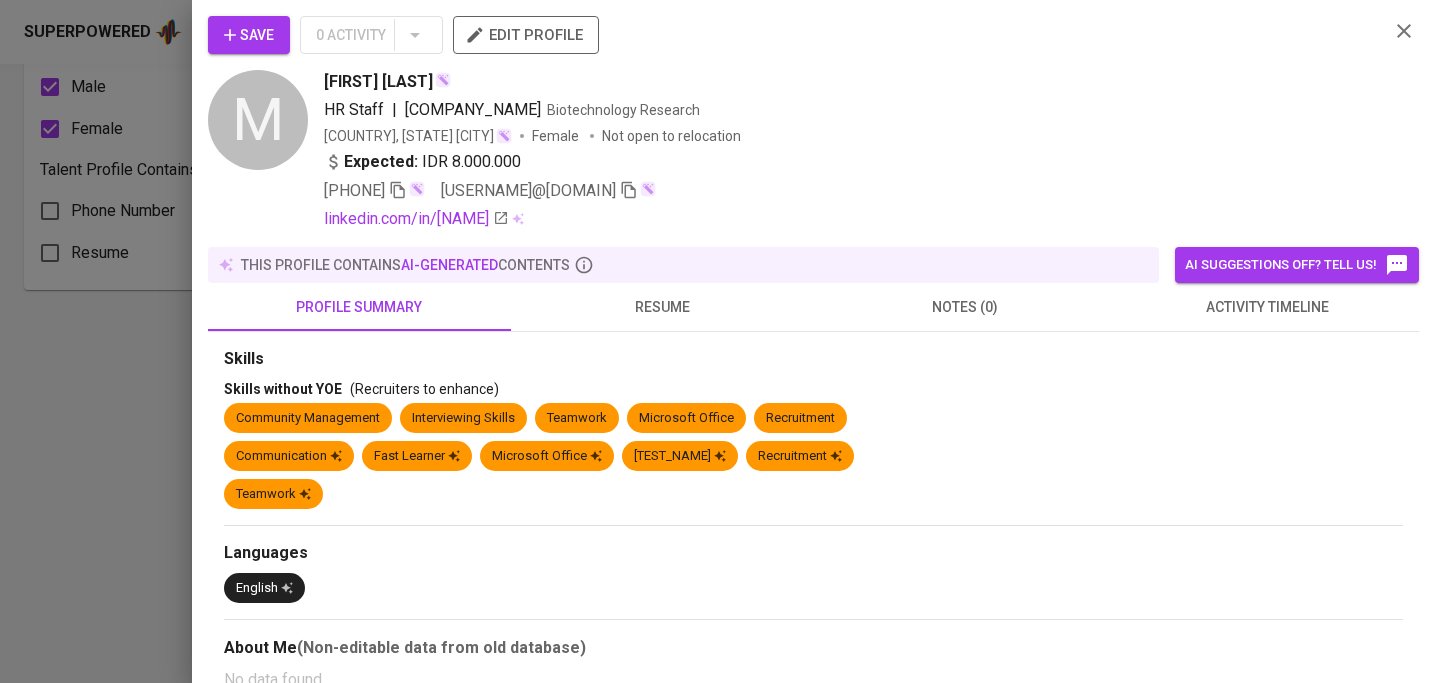 click 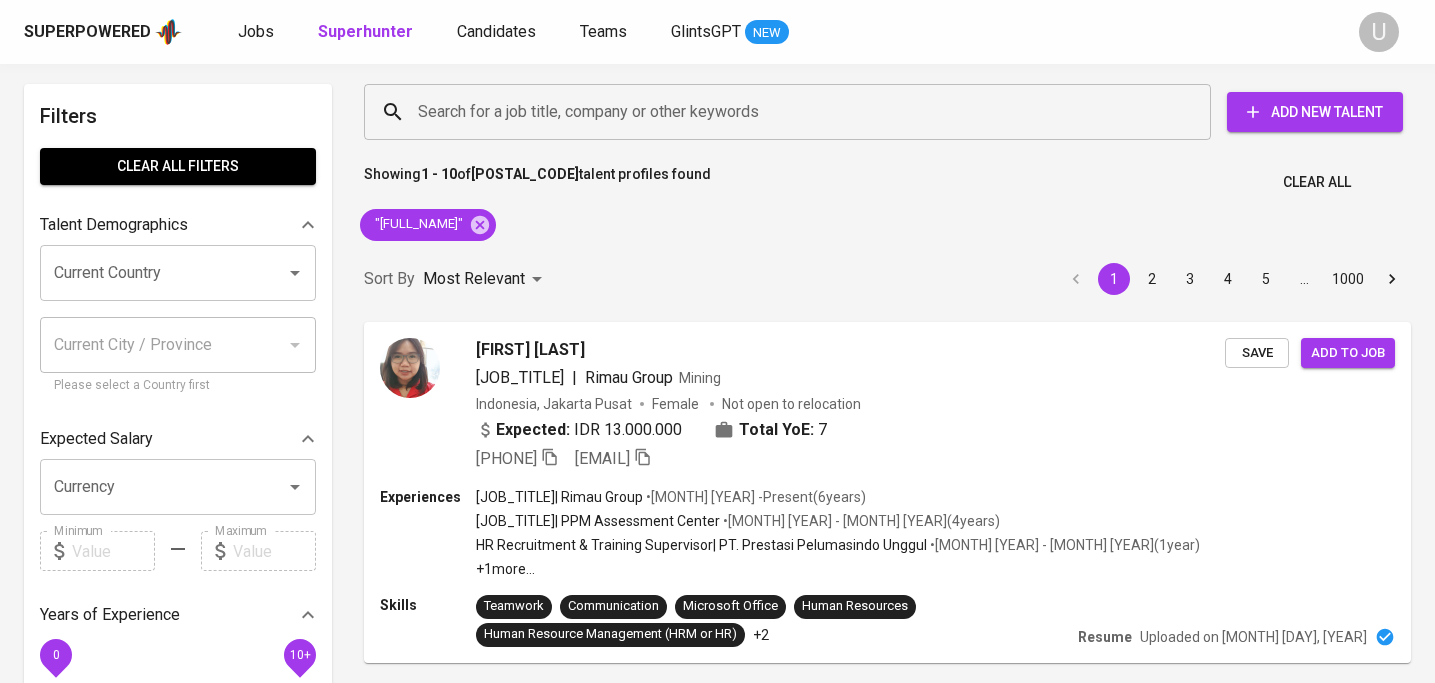 scroll, scrollTop: 0, scrollLeft: 0, axis: both 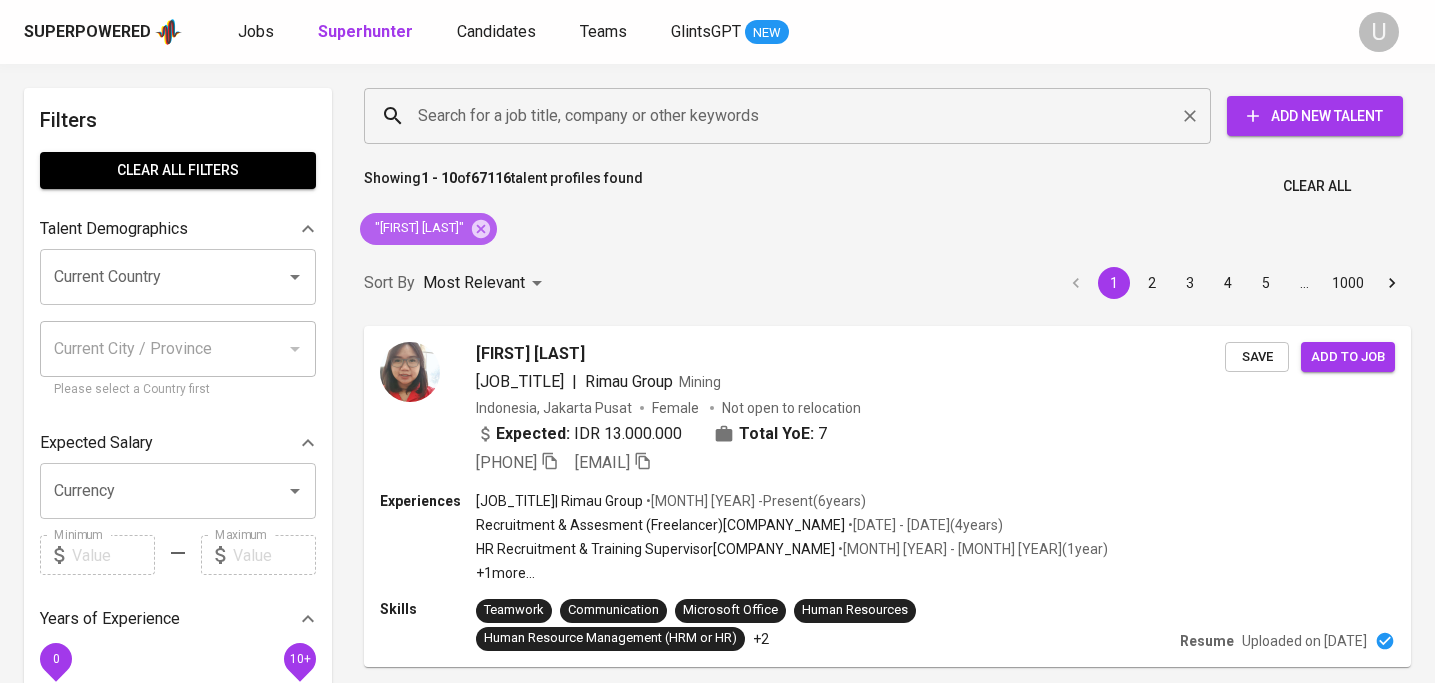 click 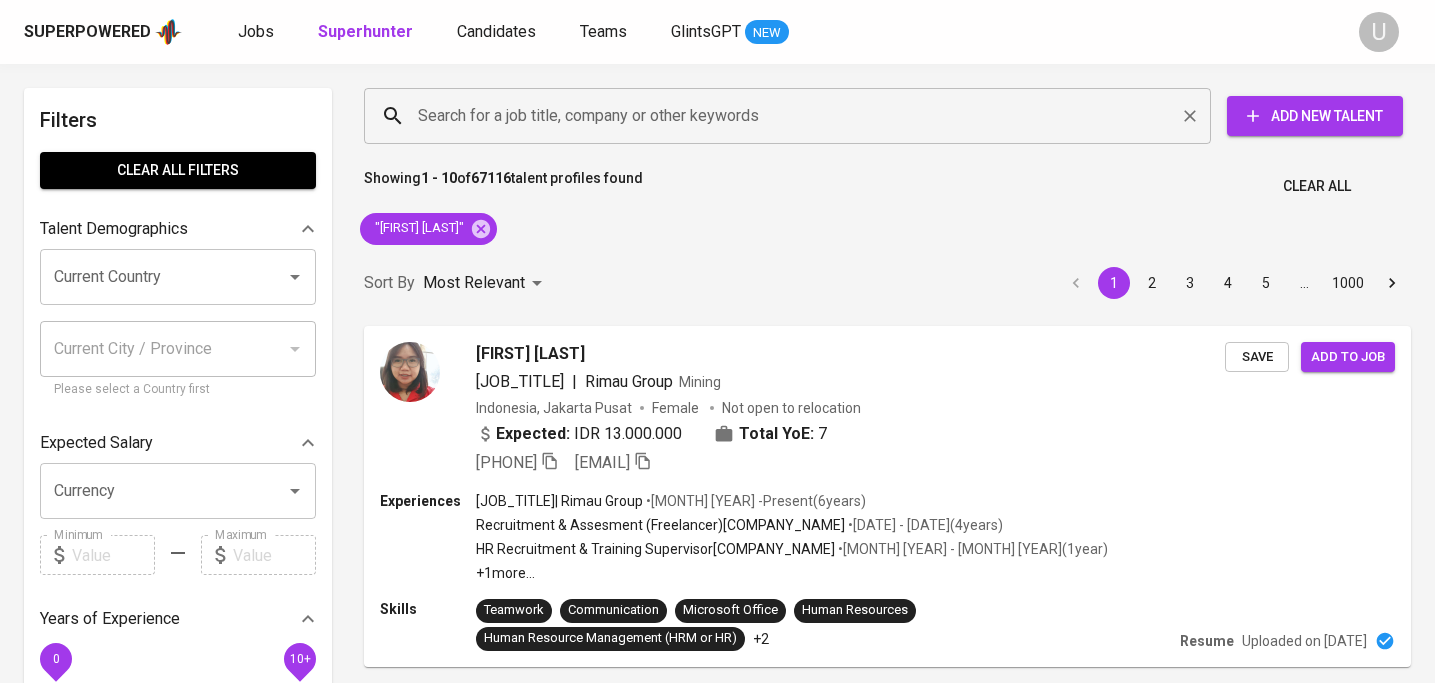 click on "Search for a job title, company or other keywords" at bounding box center (792, 116) 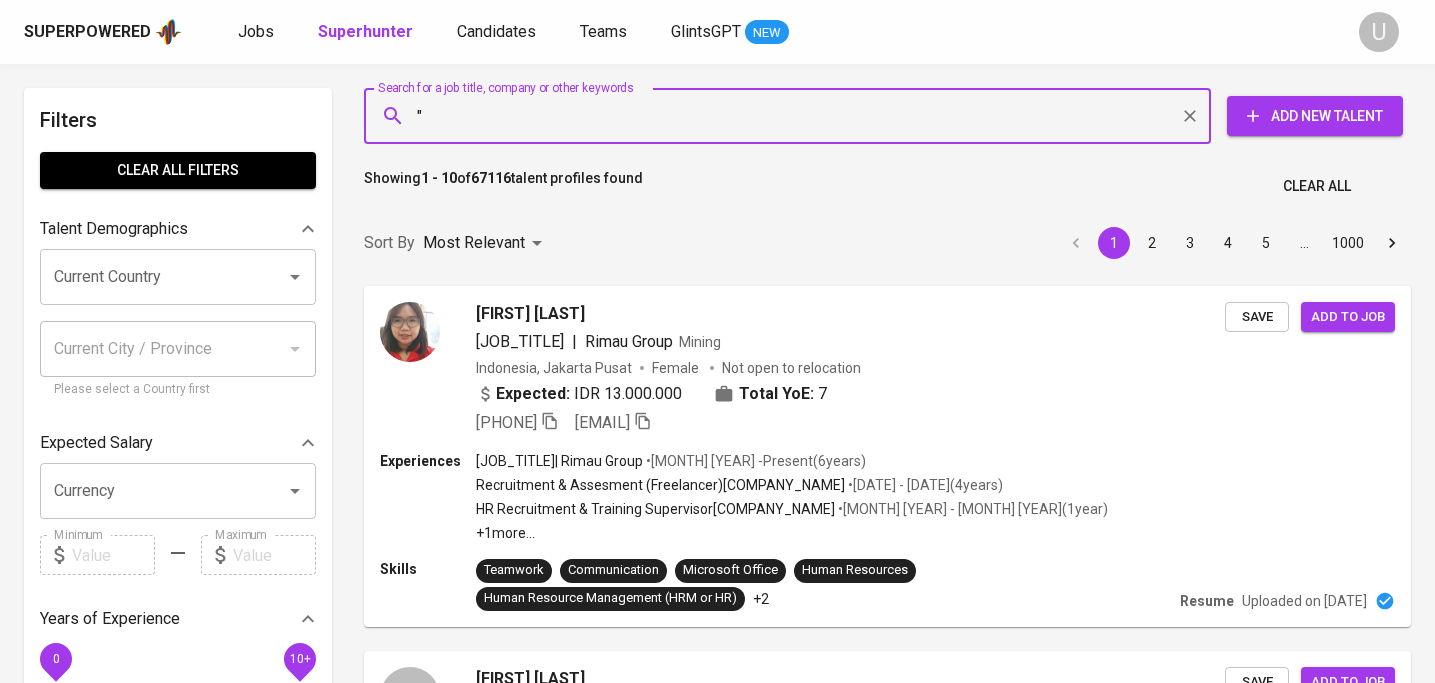 paste on "[FIRST] [LAST] [LAST]" 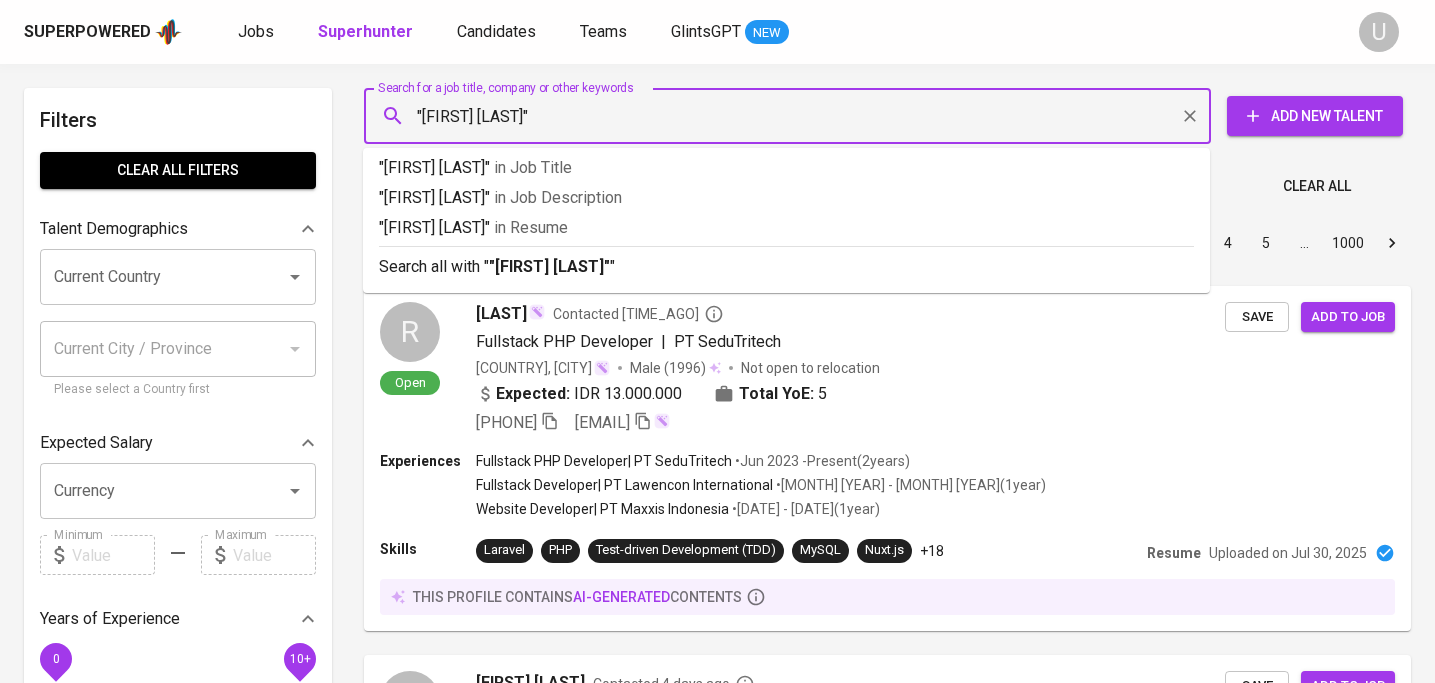 type on ""[FIRST] [LAST]"" 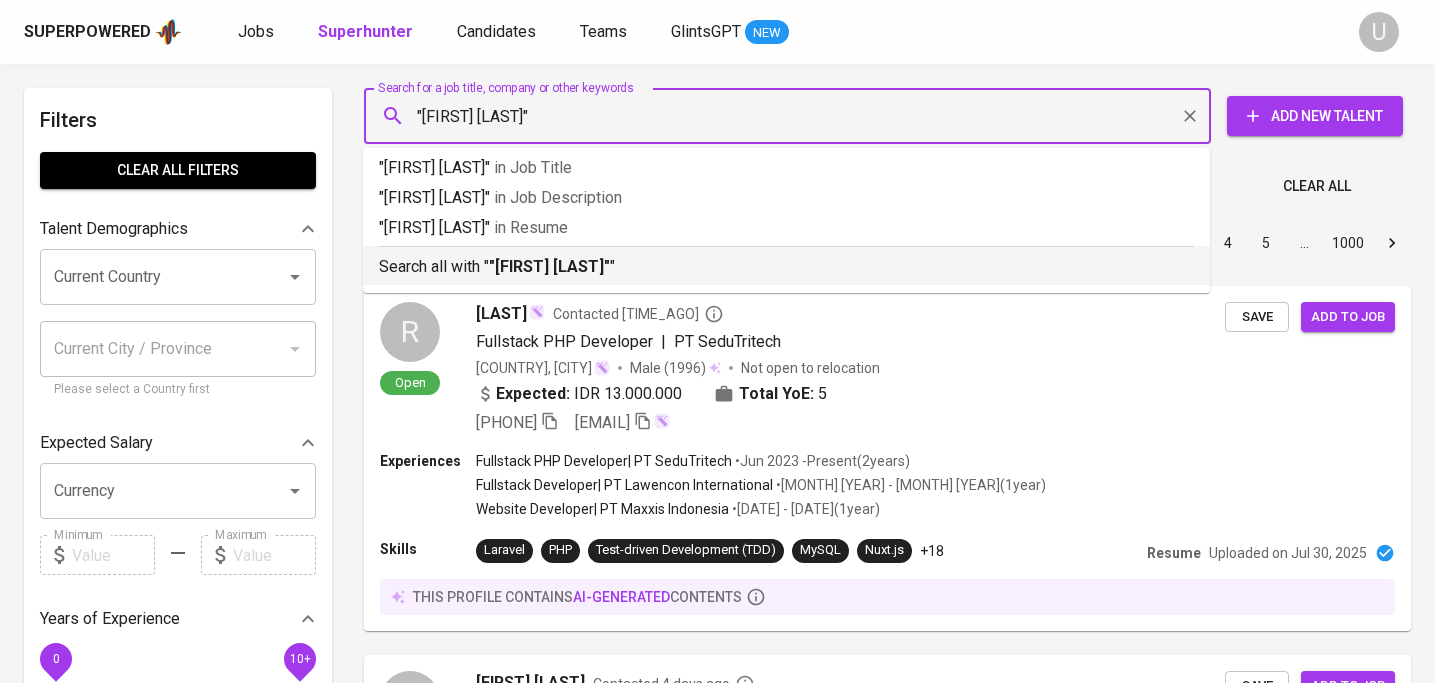 click on ""[FIRST] [LAST]"" at bounding box center [549, 266] 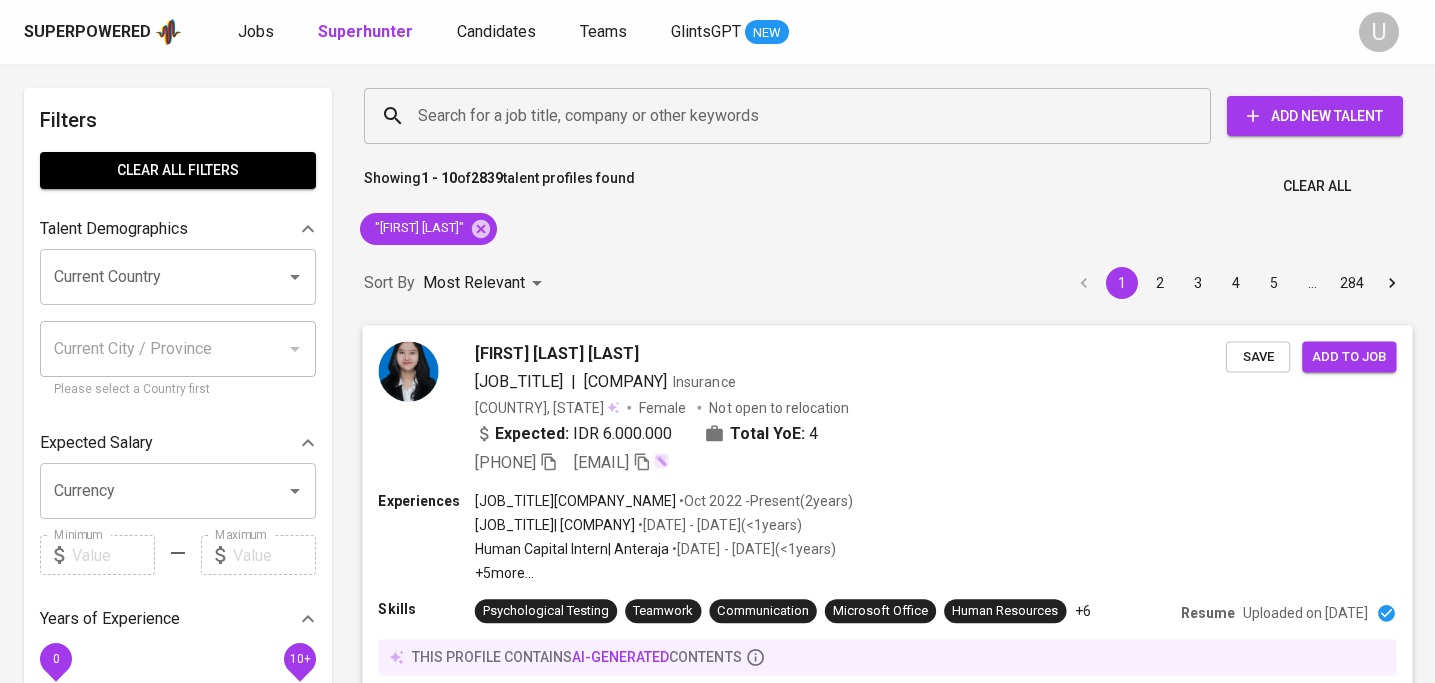 click on "[FIRST] [LAST] [LAST]" at bounding box center (557, 353) 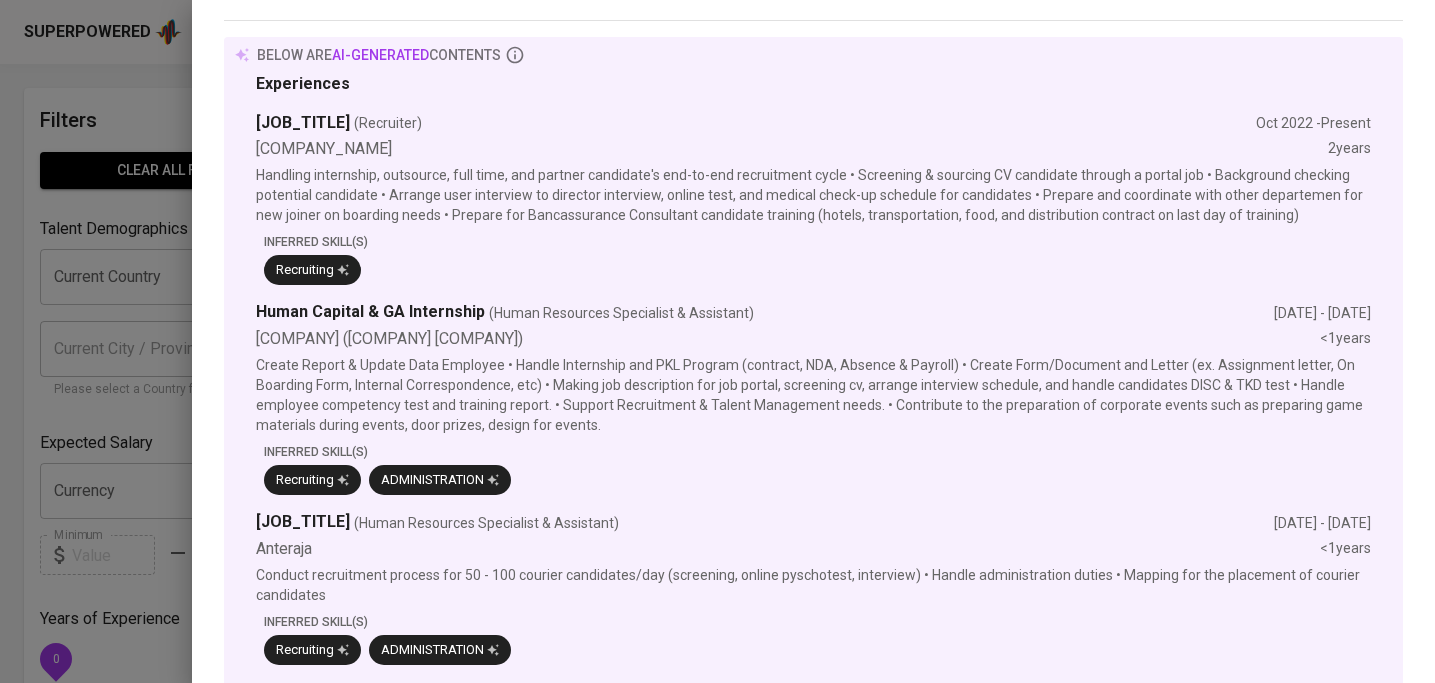 scroll, scrollTop: 0, scrollLeft: 0, axis: both 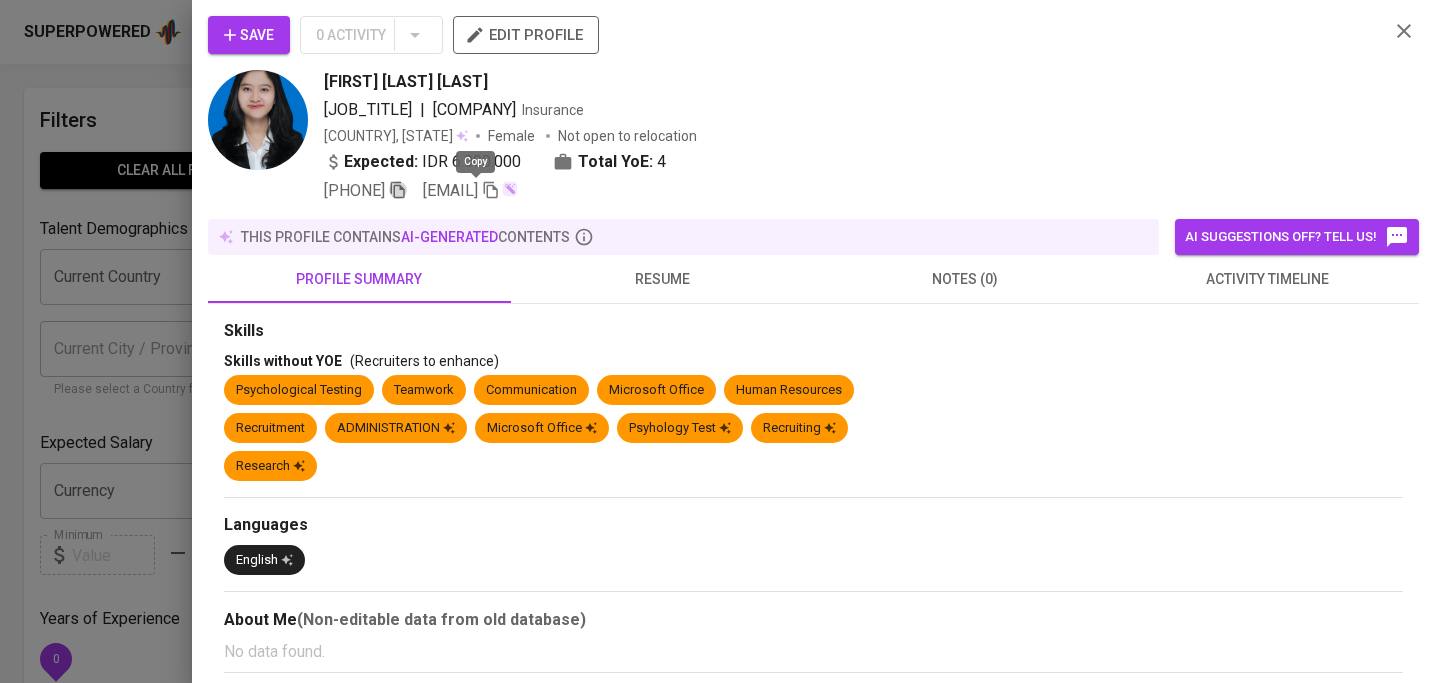 click 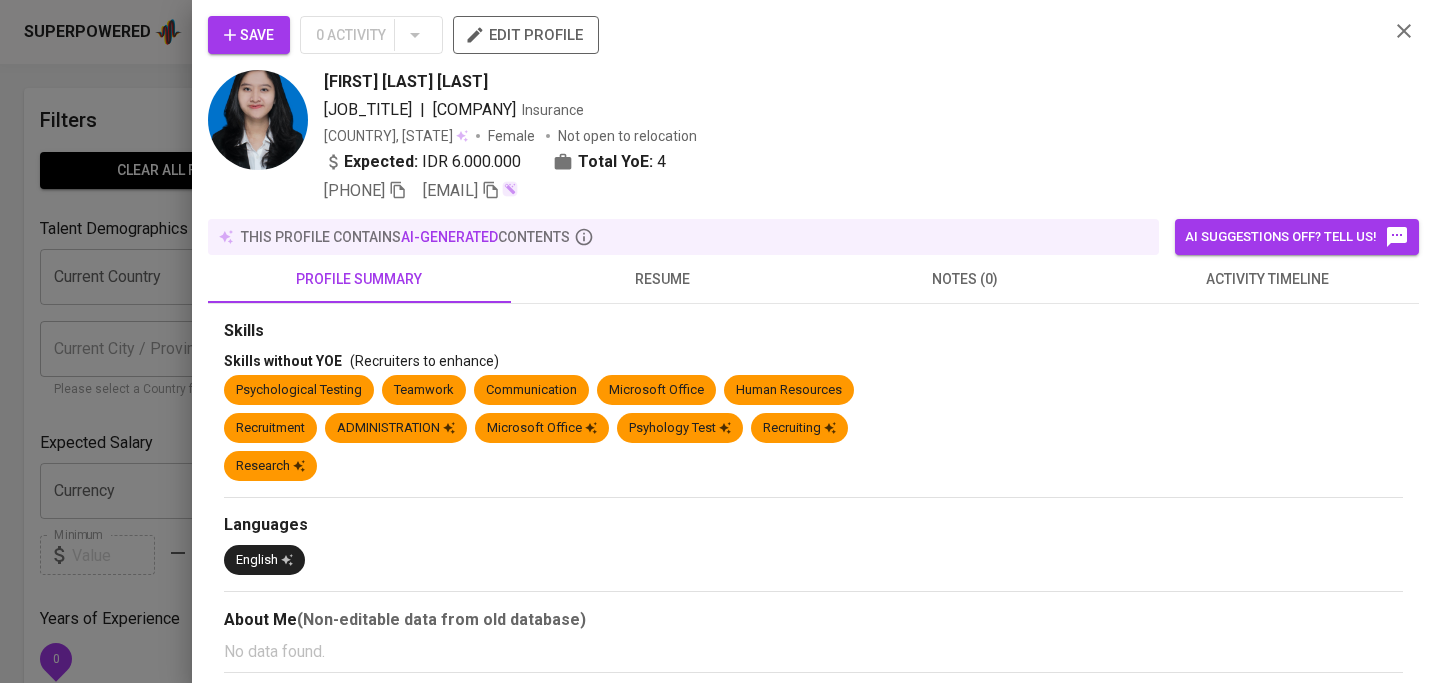 click 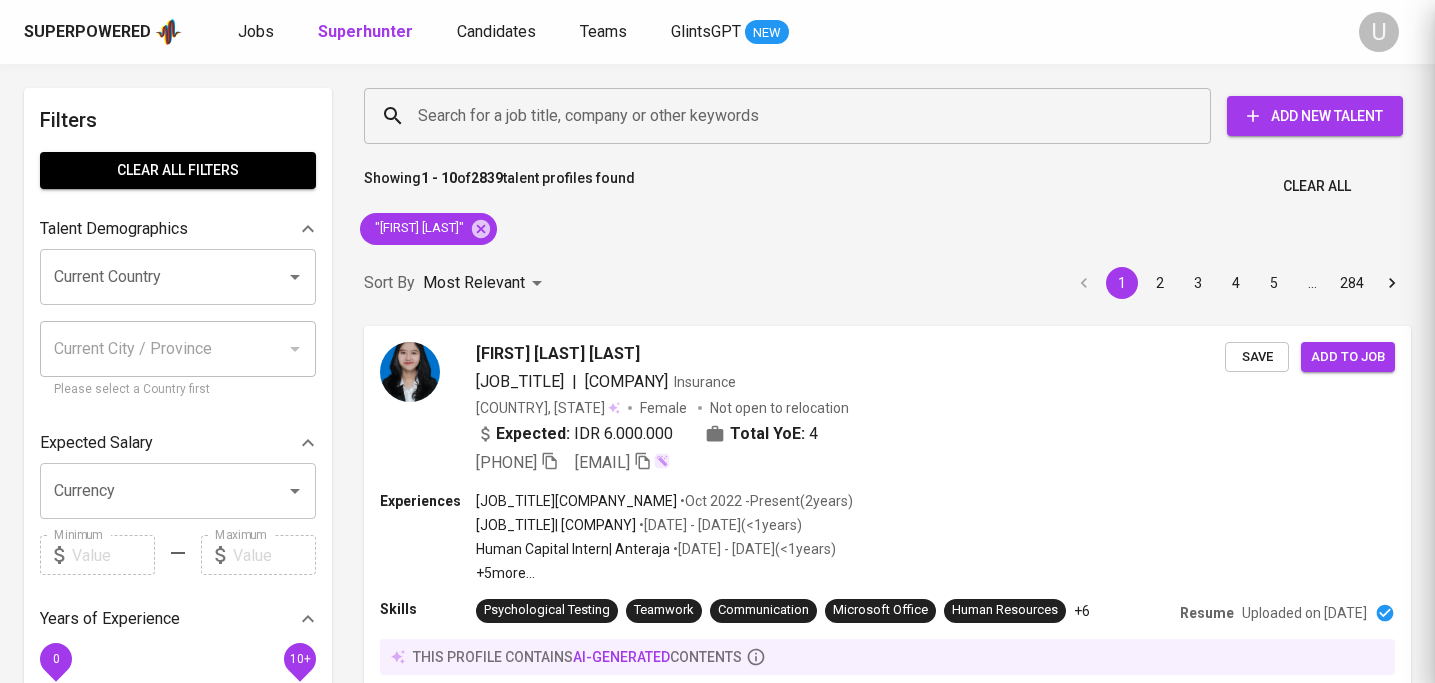 scroll, scrollTop: 7, scrollLeft: 0, axis: vertical 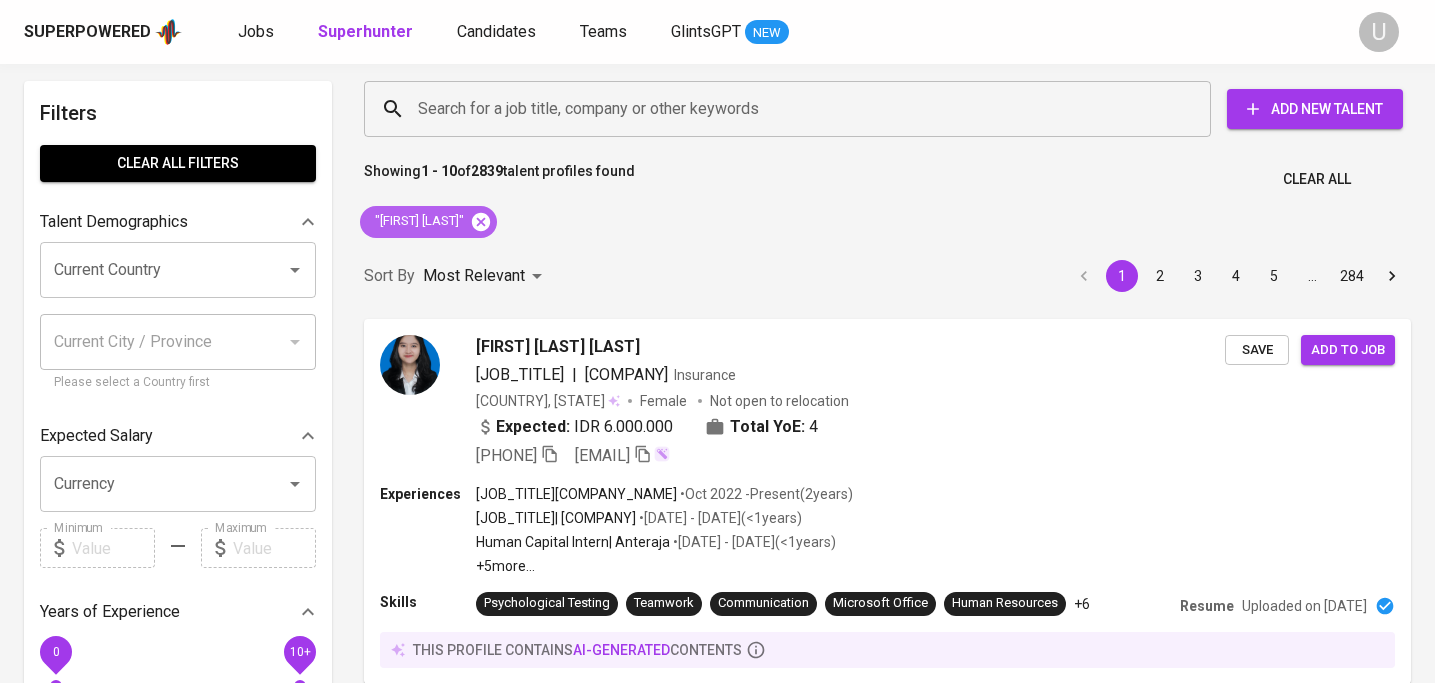 click 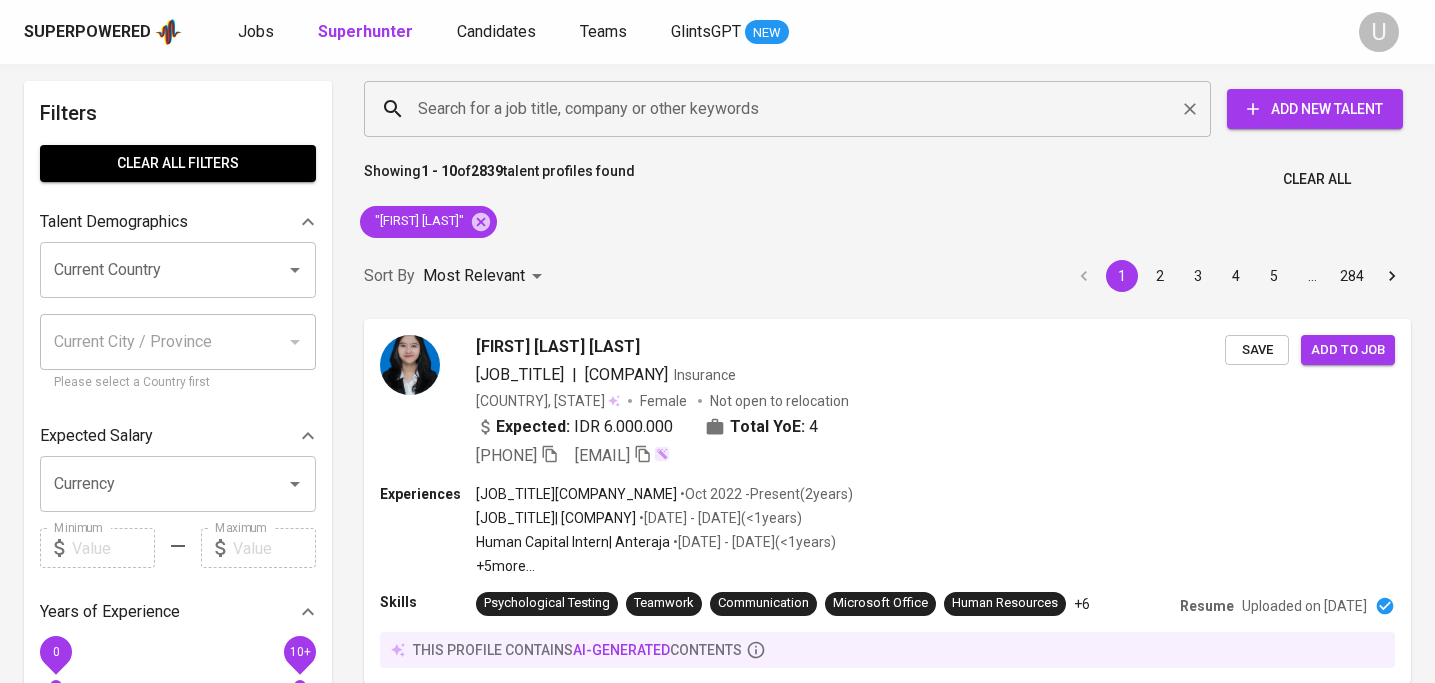 click on "Search for a job title, company or other keywords" at bounding box center [792, 109] 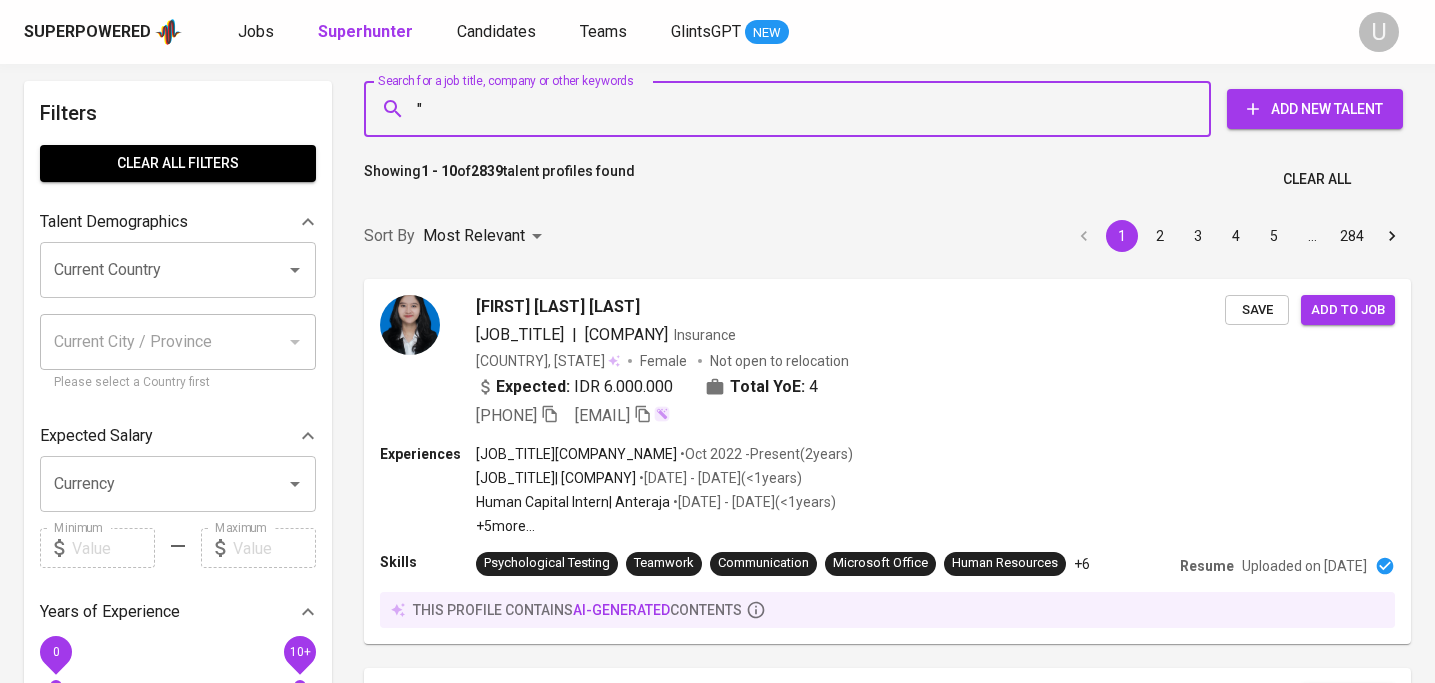 paste on "[FIRST] [LAST]" 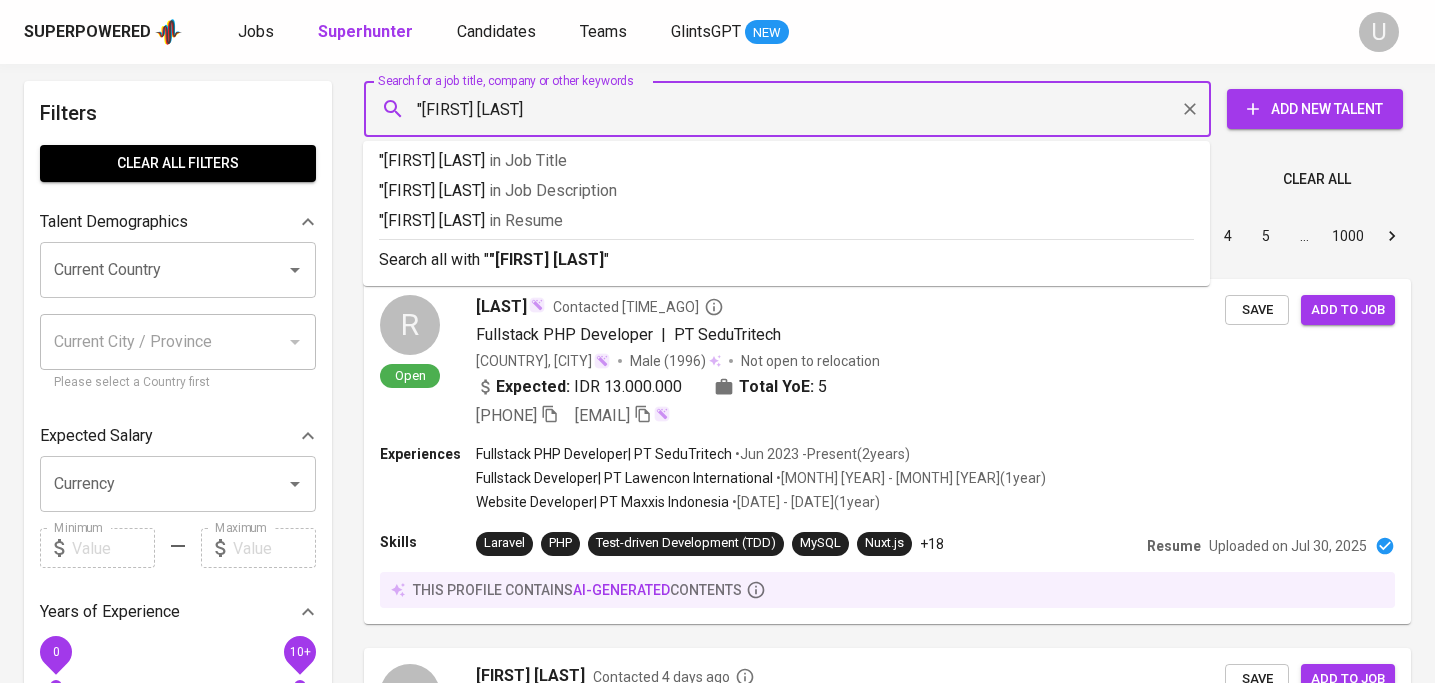 type on ""[FIRST] [LAST]"" 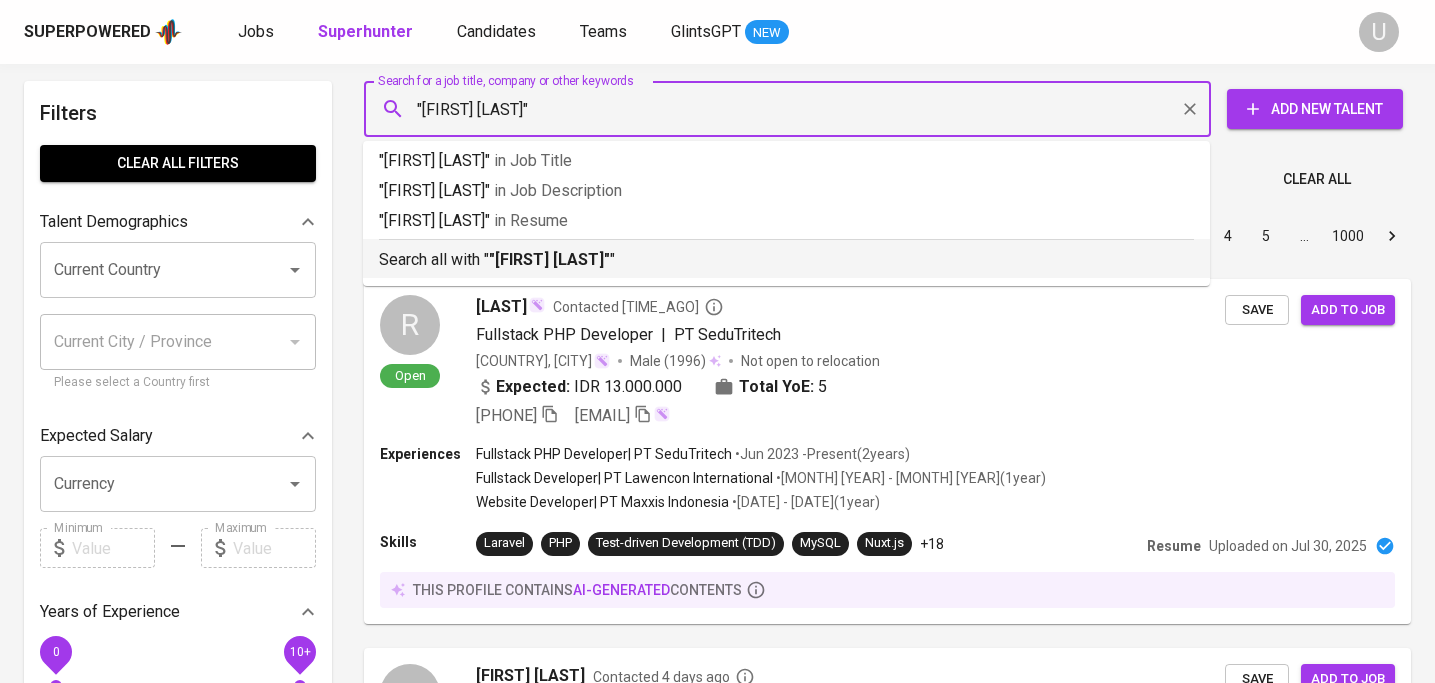 click on "Search all with " "Monica Gunawan" "" at bounding box center [786, 258] 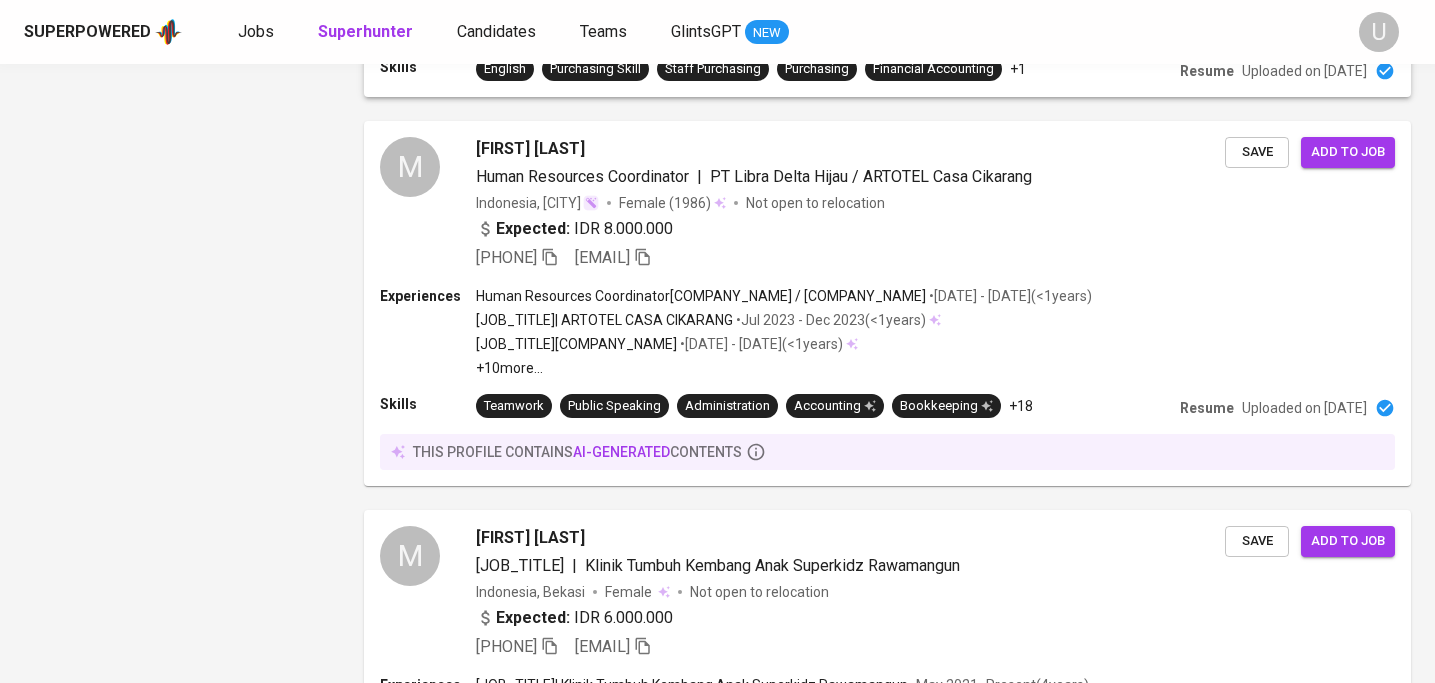 scroll, scrollTop: 3236, scrollLeft: 0, axis: vertical 